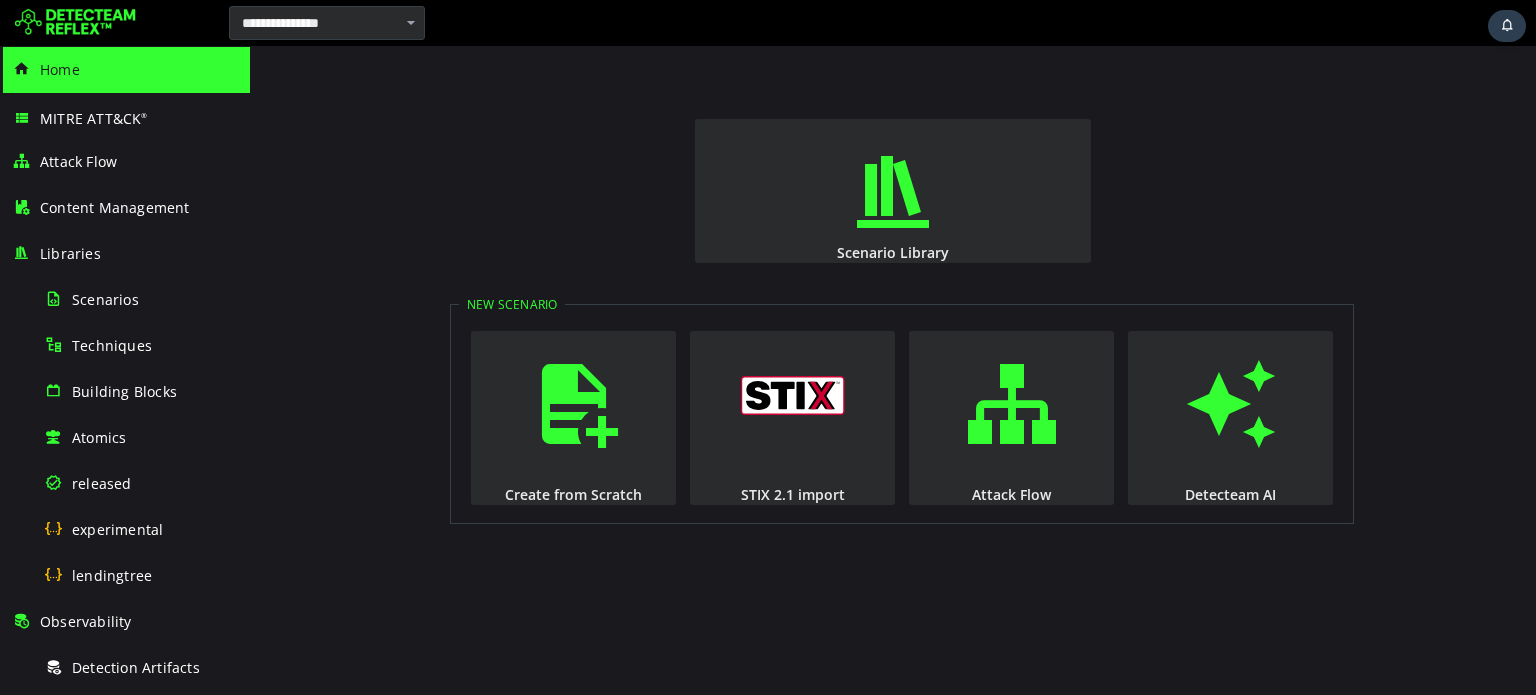 scroll, scrollTop: 0, scrollLeft: 0, axis: both 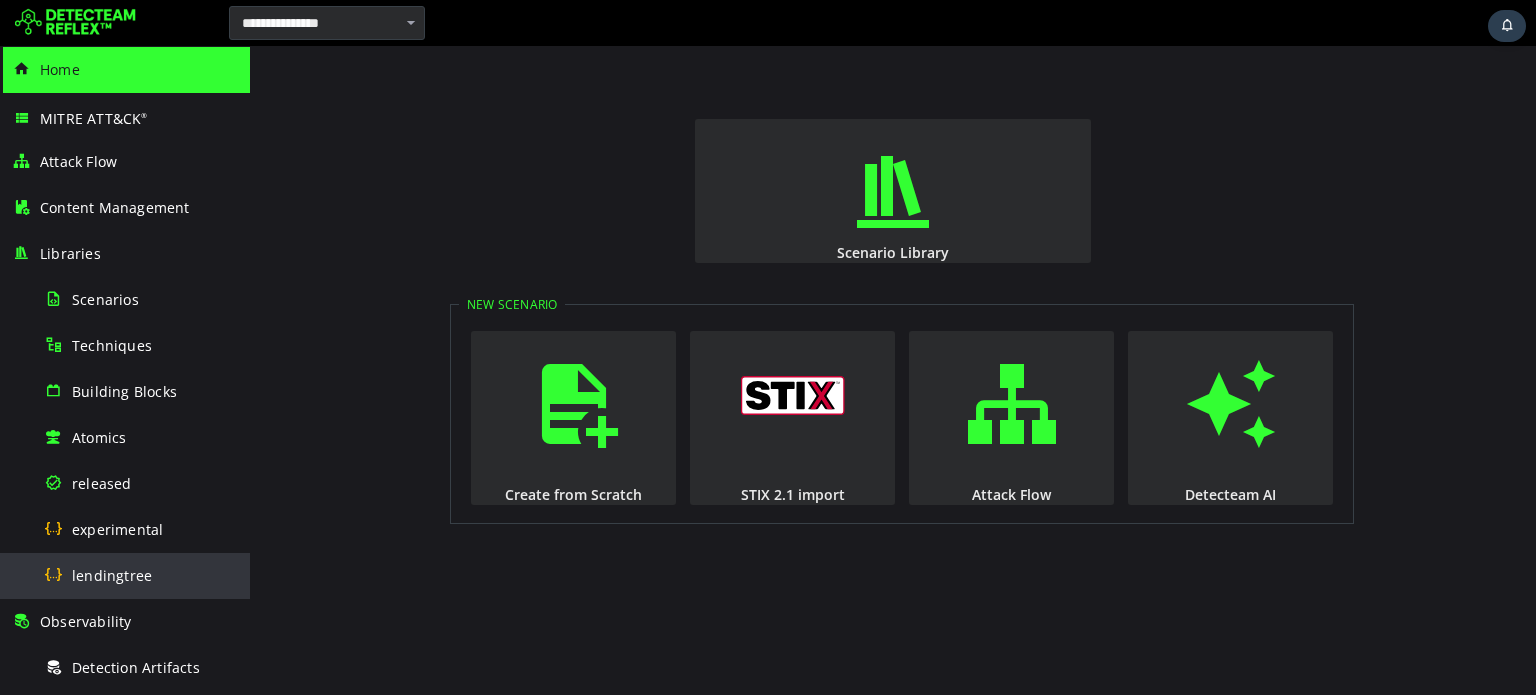 click on "lendingtree" at bounding box center [141, 575] 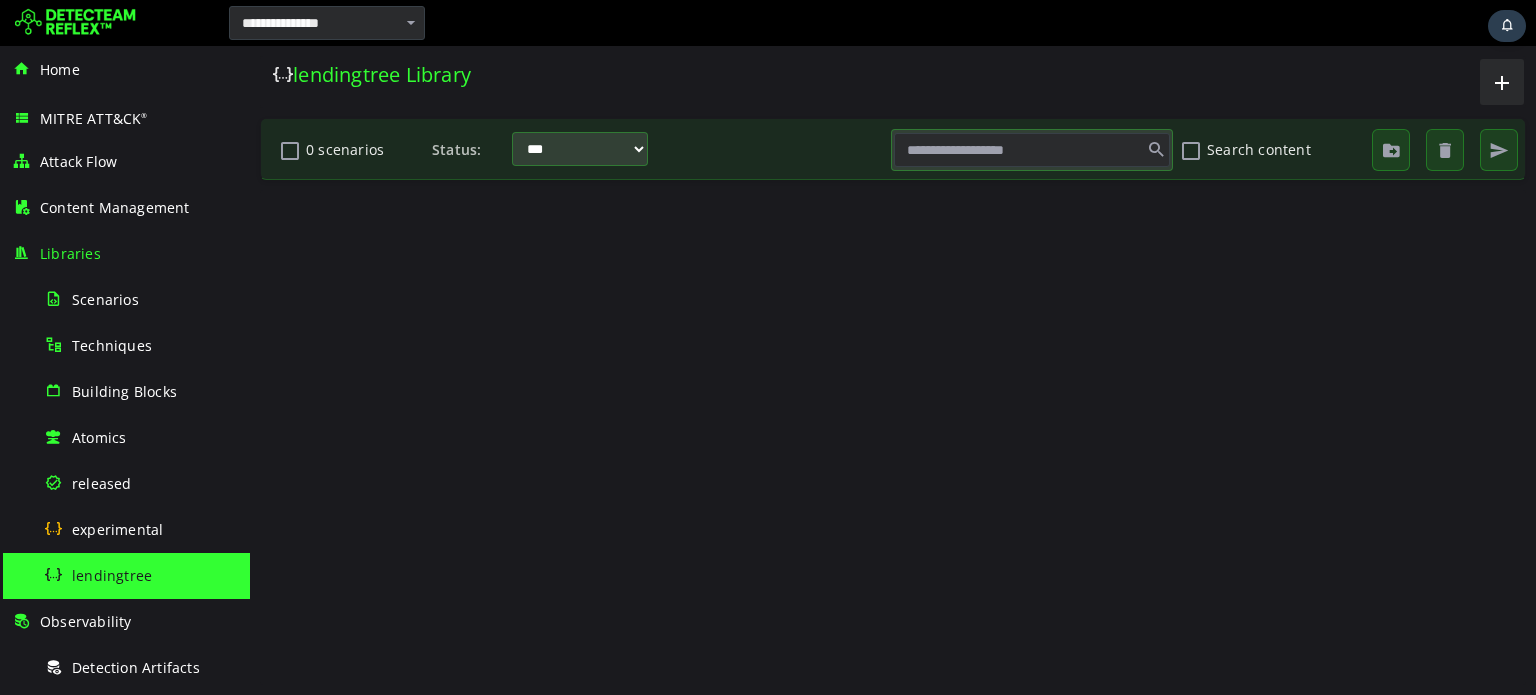 scroll, scrollTop: 0, scrollLeft: 0, axis: both 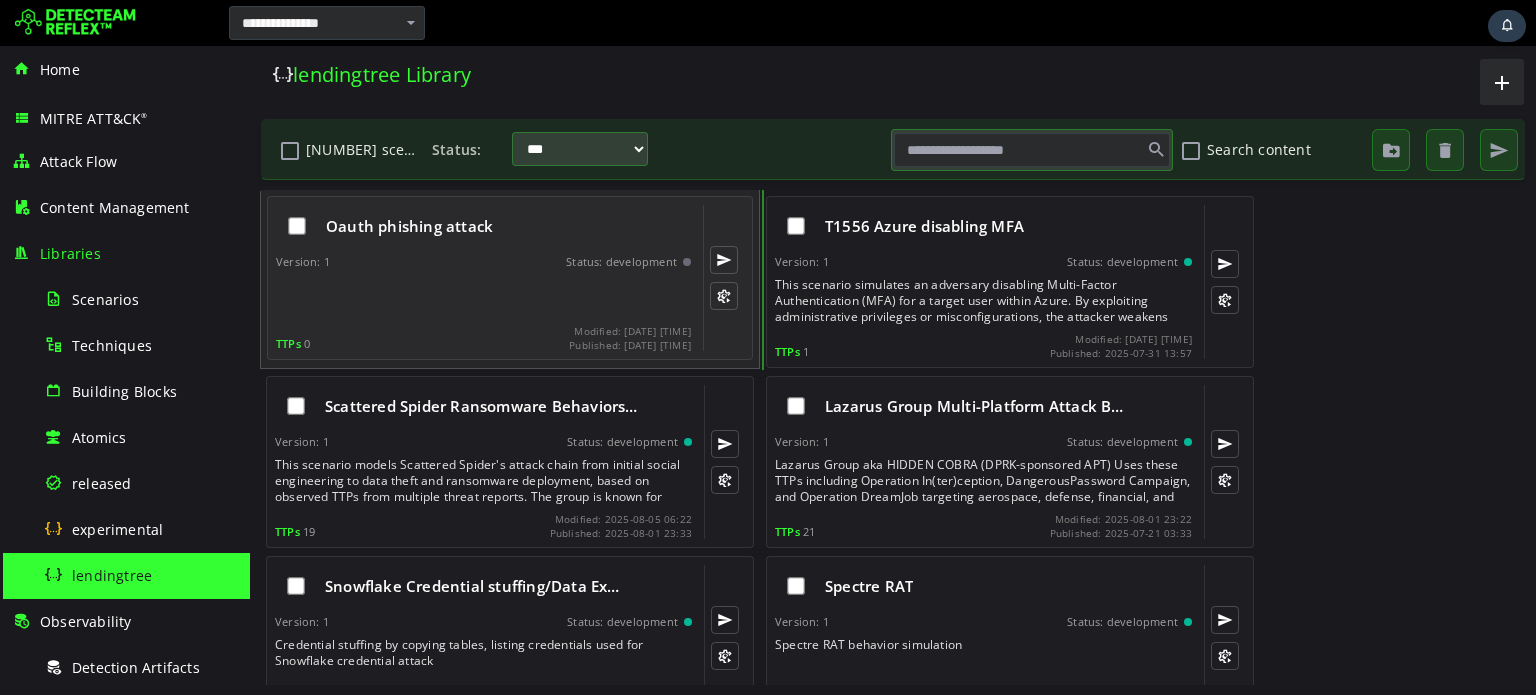 click on "Oauth phishing attack
Version: 1
Status: development
TTPs
0
Modified: 2025-08-07 12:58
Published: 2025-08-07 12:58" at bounding box center (483, 278) 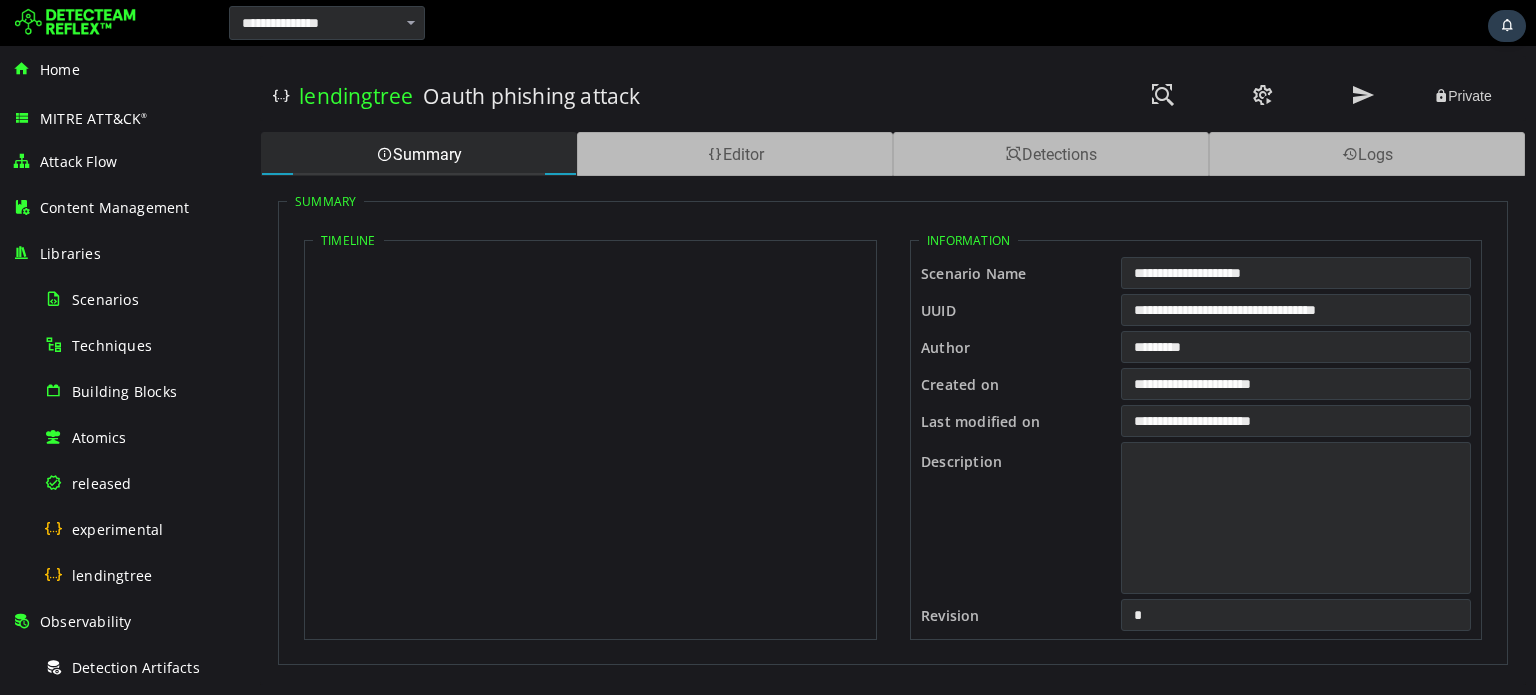 scroll, scrollTop: 0, scrollLeft: 0, axis: both 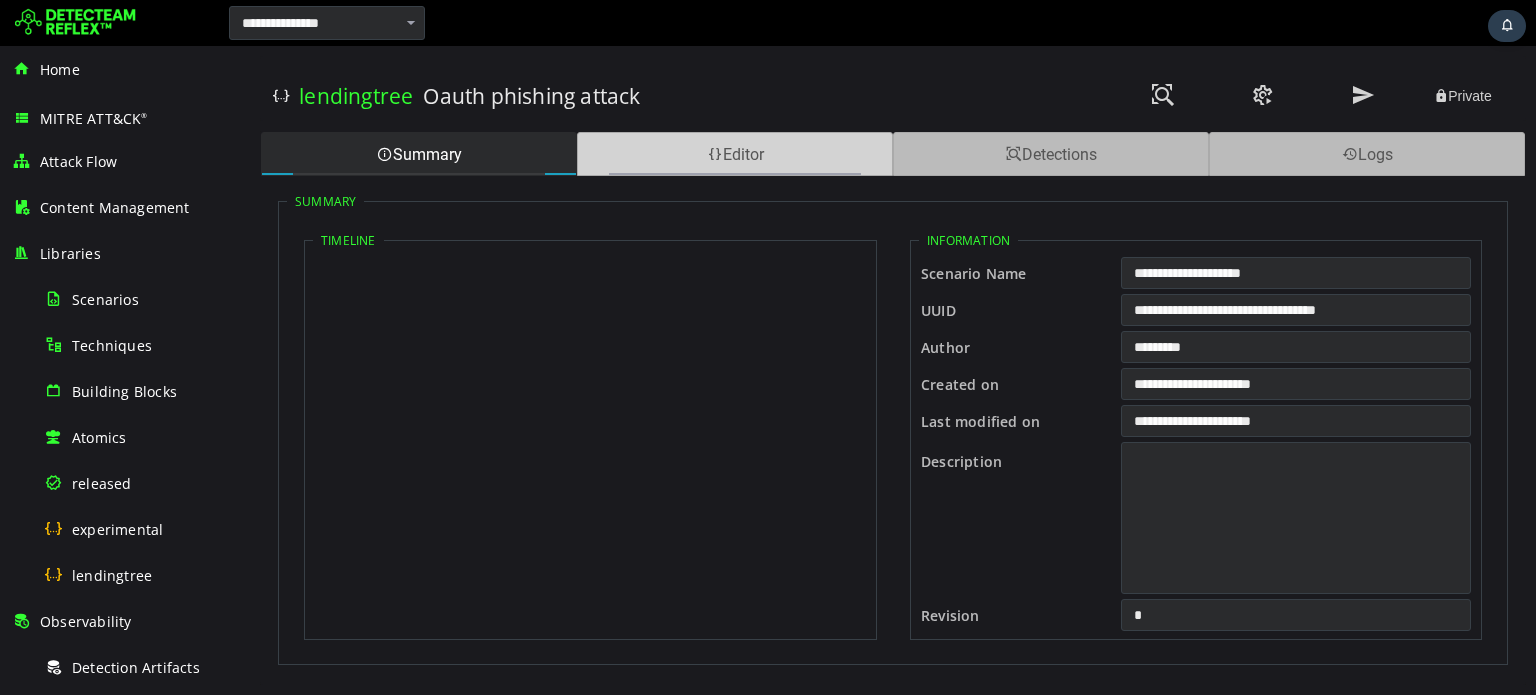 click on "Editor" at bounding box center [735, 154] 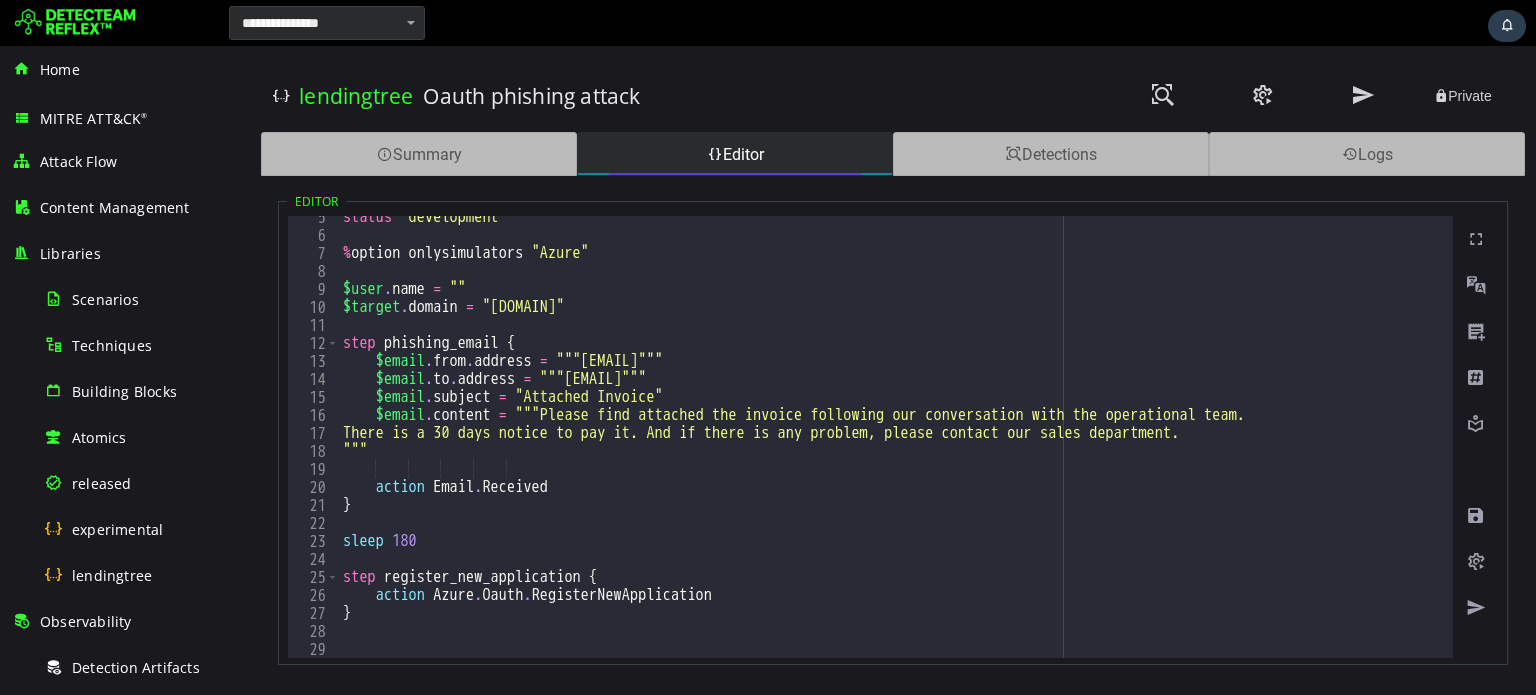 scroll, scrollTop: 0, scrollLeft: 0, axis: both 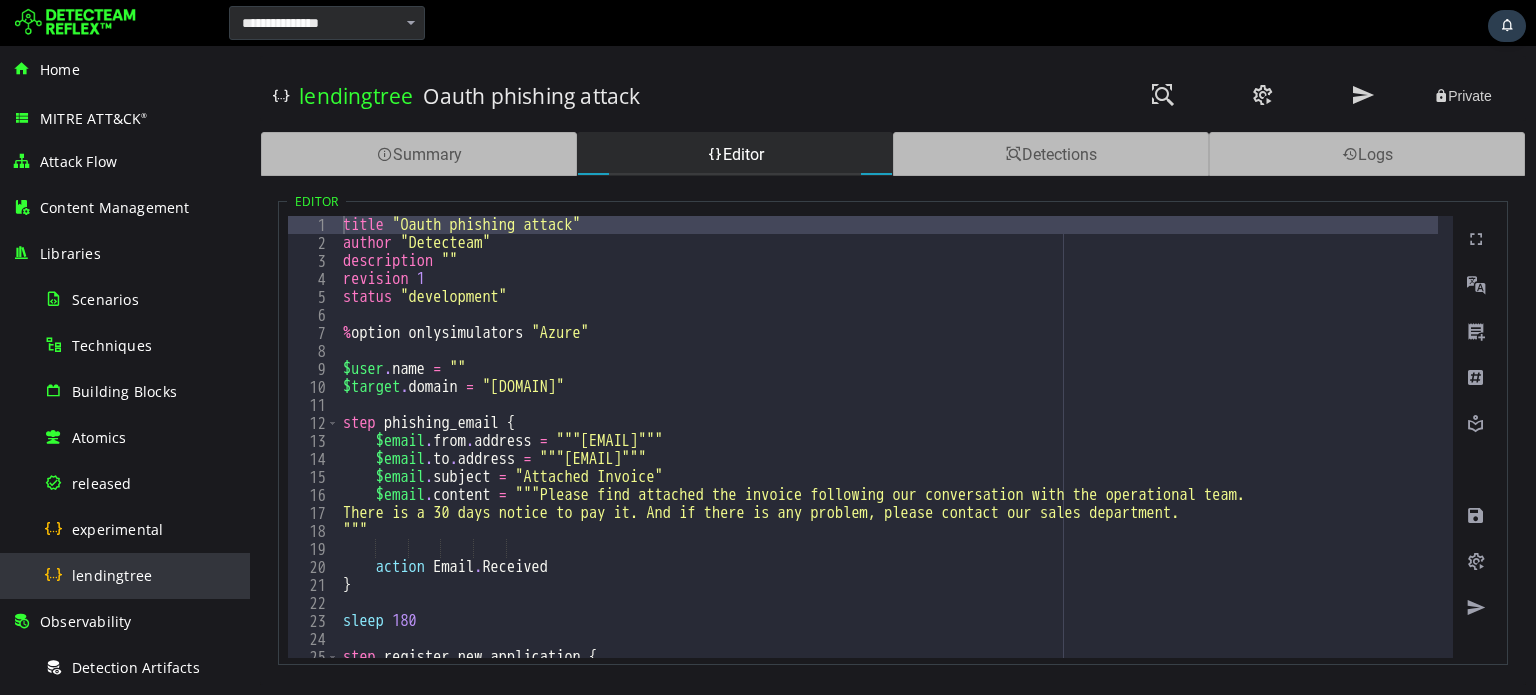 click on "lendingtree" at bounding box center [112, 575] 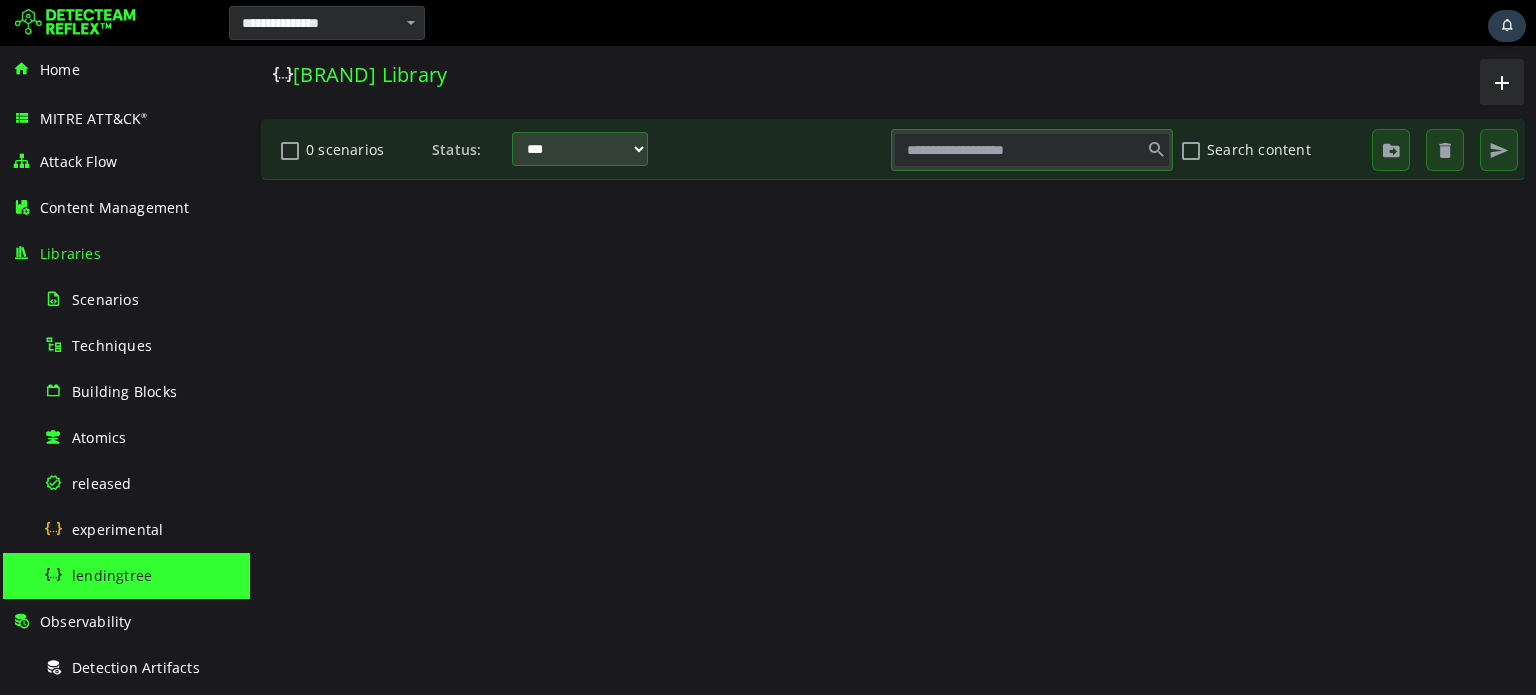 scroll, scrollTop: 0, scrollLeft: 0, axis: both 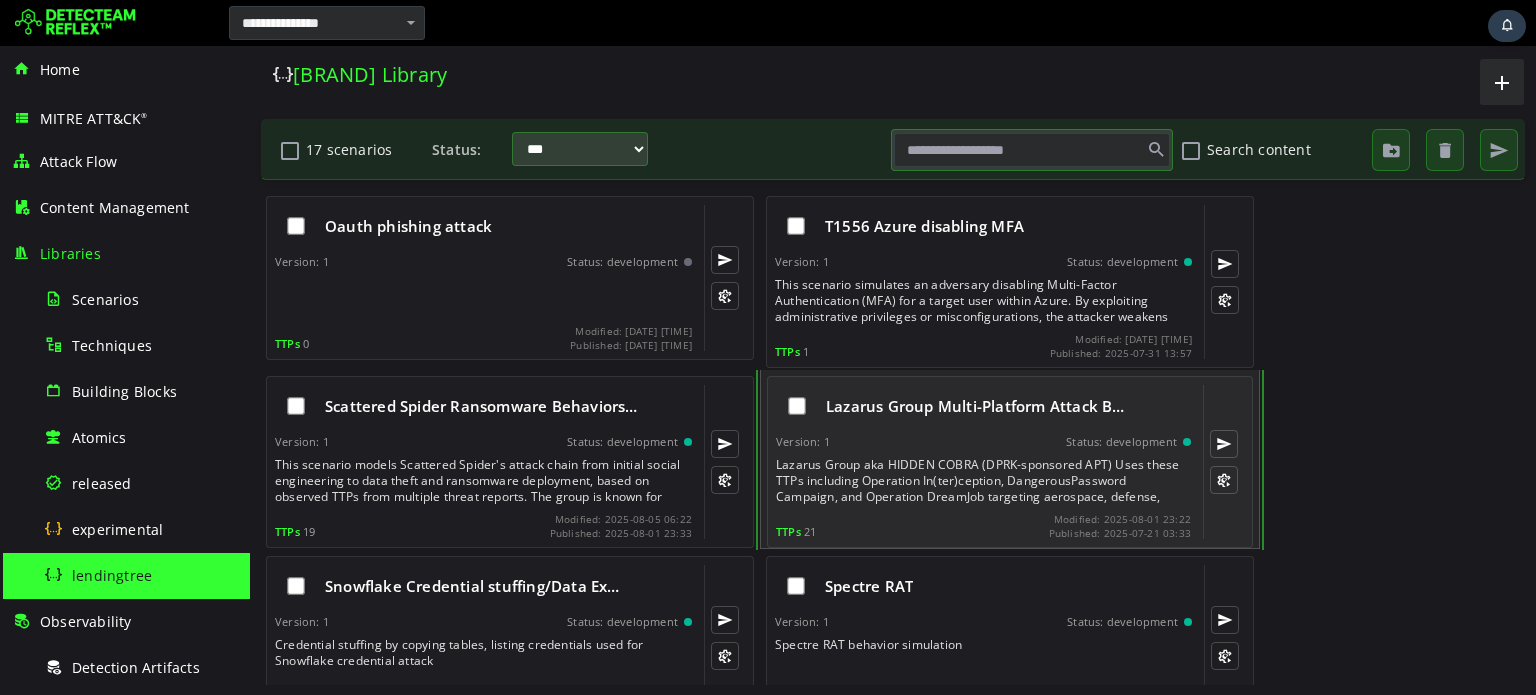 click on "Lazarus Group Multi-Platform Attack B…
Version: 1
Status: development
Lazarus Group aka HIDDEN COBRA (DPRK-sponsored APT) Uses these TTPs including Operation In(ter)ception, DangerousPassword Campaign, and Operation DreamJob targeting aerospace, defense, financial, and cryptocurrency sectors through spearphishing, supply chain attacks, and vulnerability exploitation.
TTPs
21
Modified: 2025-08-01 23:22" at bounding box center (983, 462) 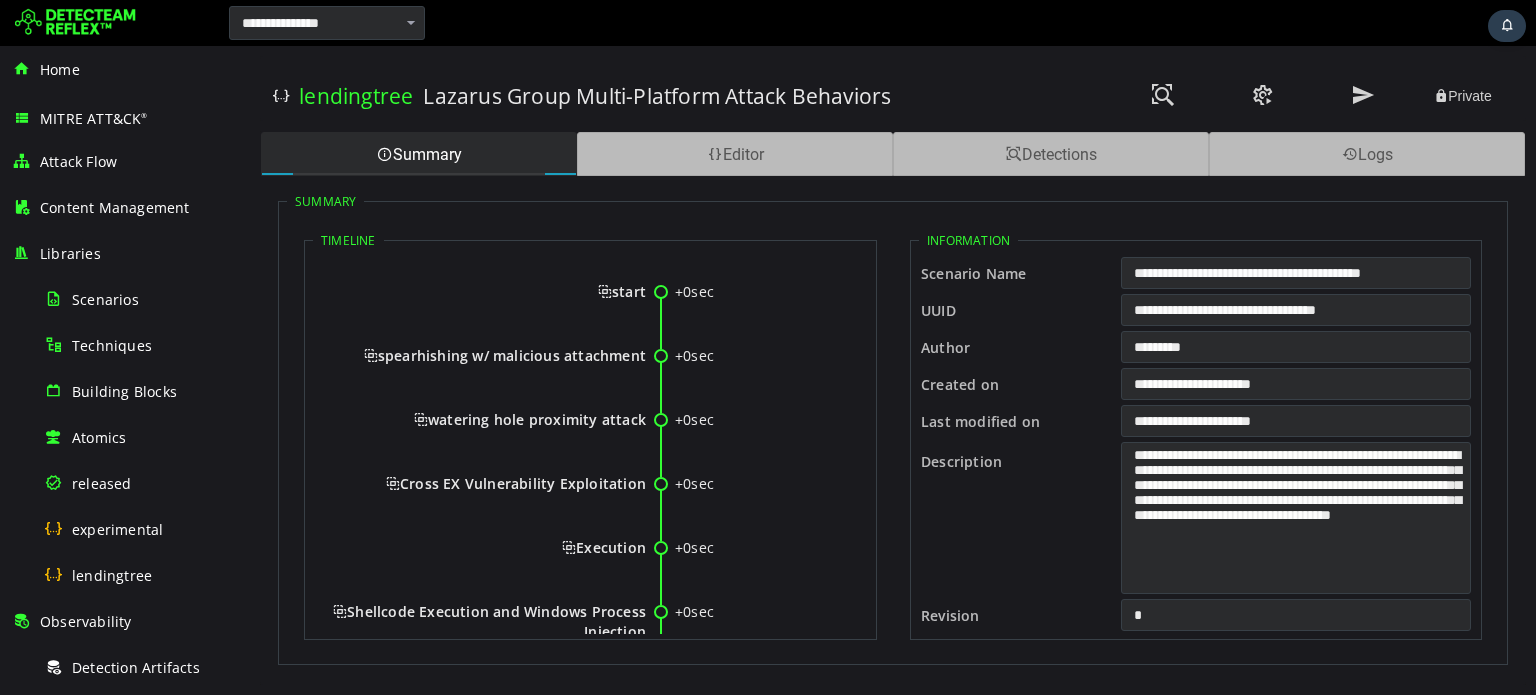 scroll, scrollTop: 0, scrollLeft: 0, axis: both 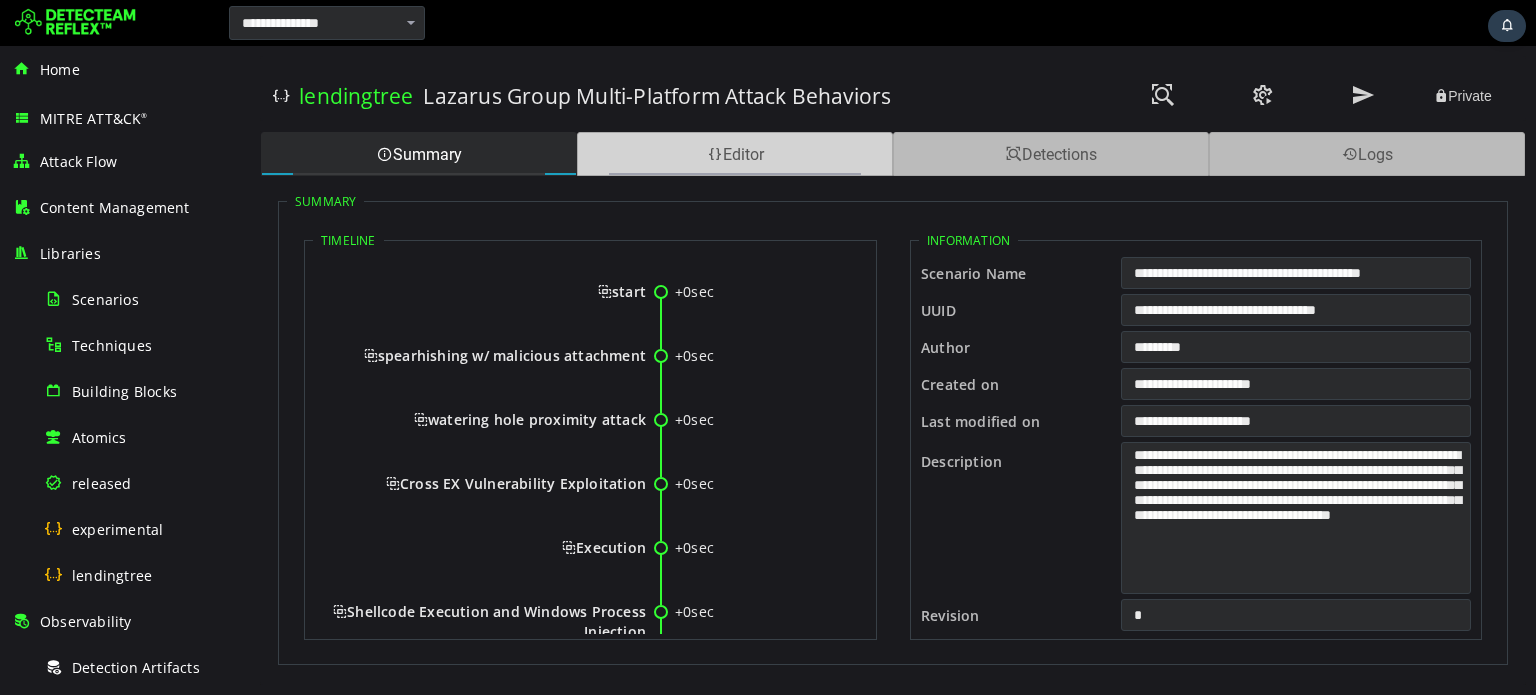 click on "Editor" at bounding box center [735, 154] 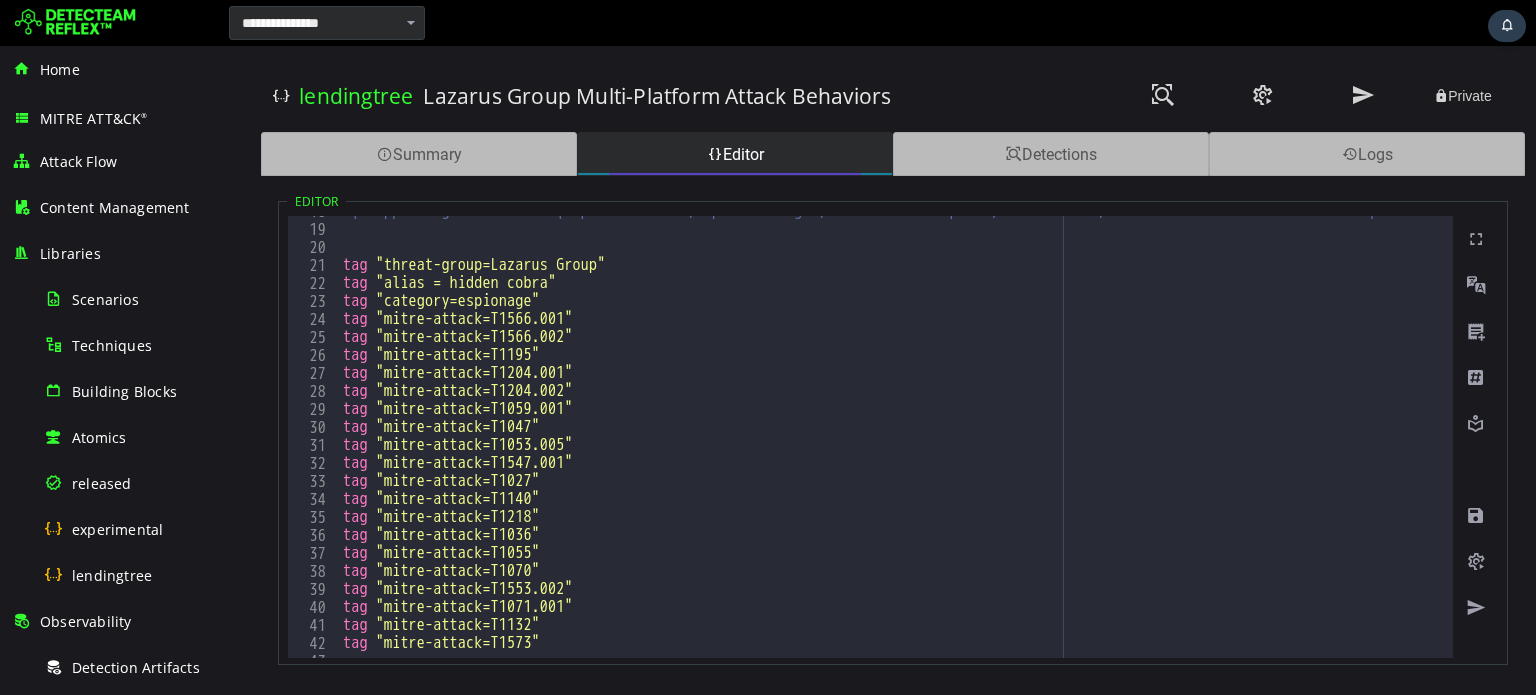 scroll, scrollTop: 0, scrollLeft: 0, axis: both 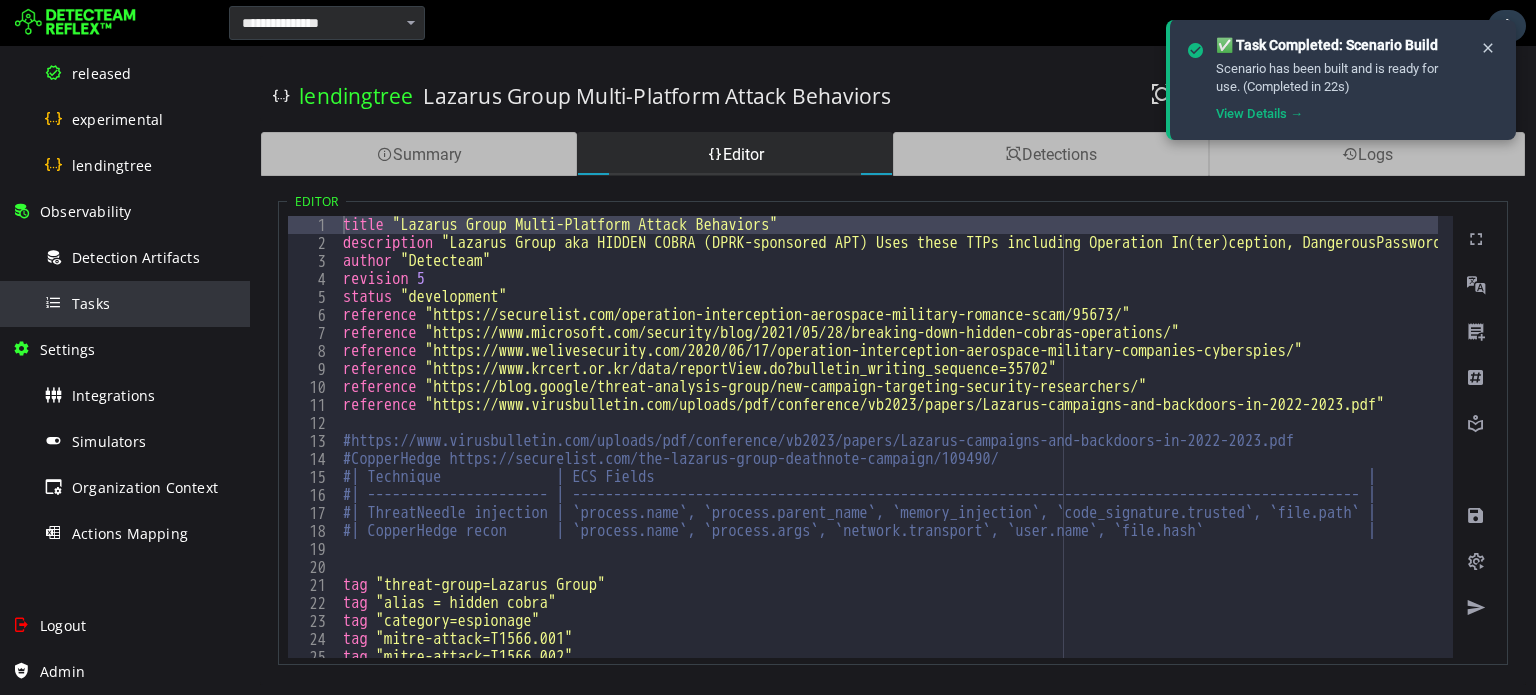 click on "Tasks" at bounding box center [91, 303] 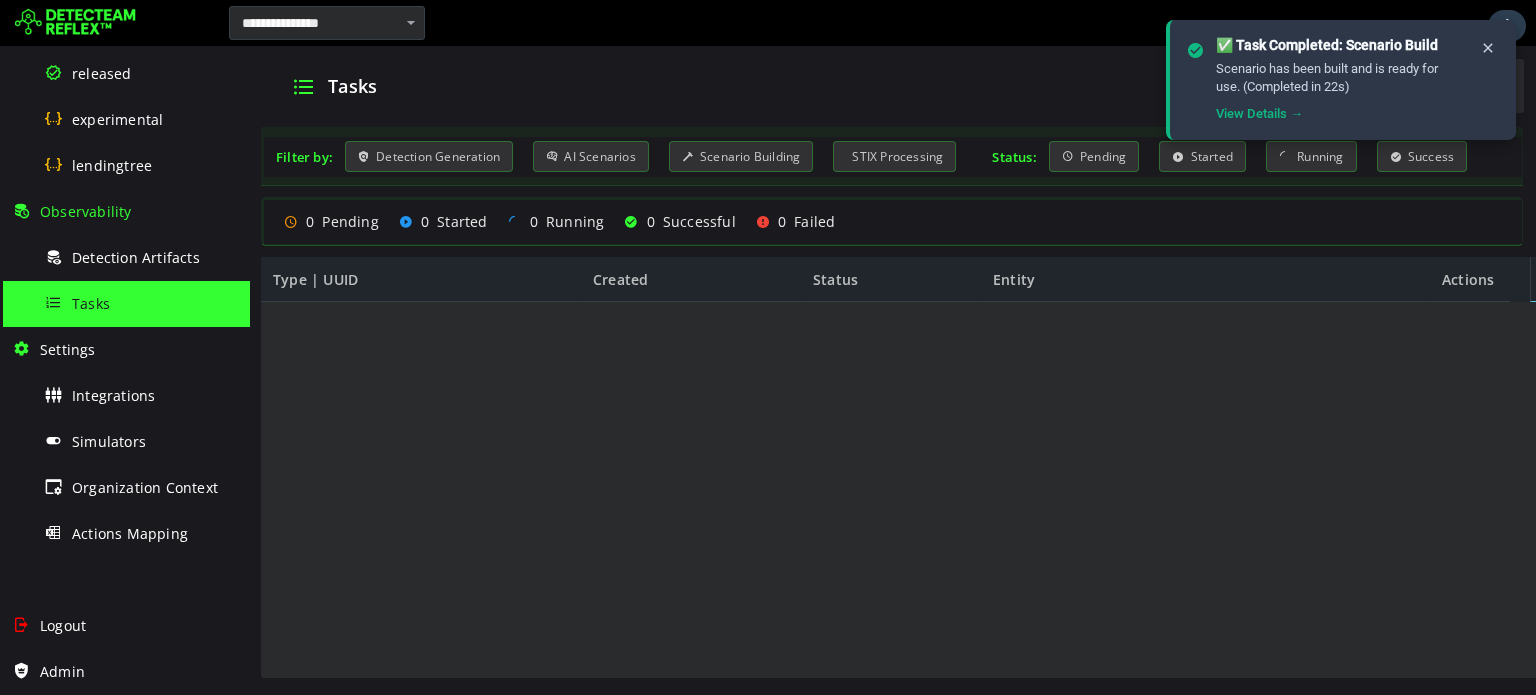 scroll, scrollTop: 0, scrollLeft: 0, axis: both 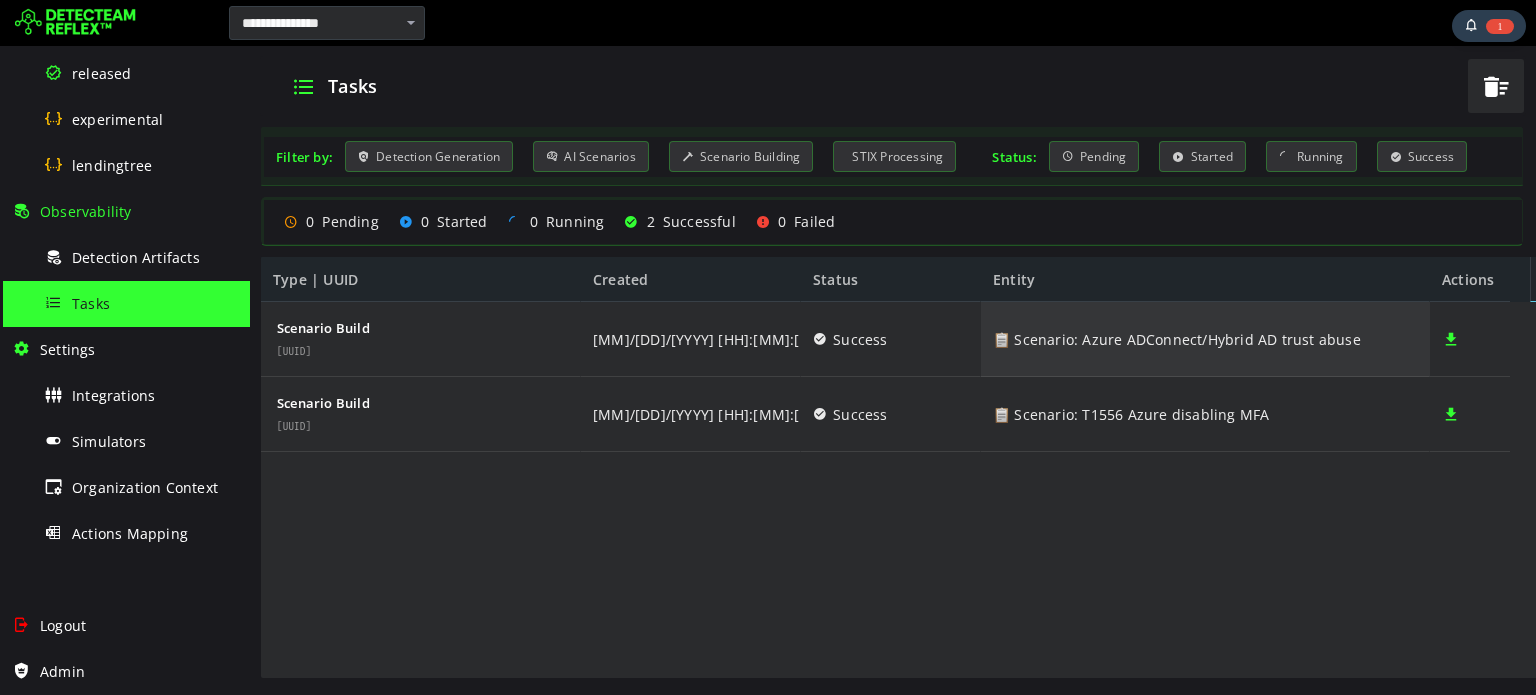 click on "📋 Scenario: Azure ADConnect/Hybrid AD trust abuse" at bounding box center [1177, 339] 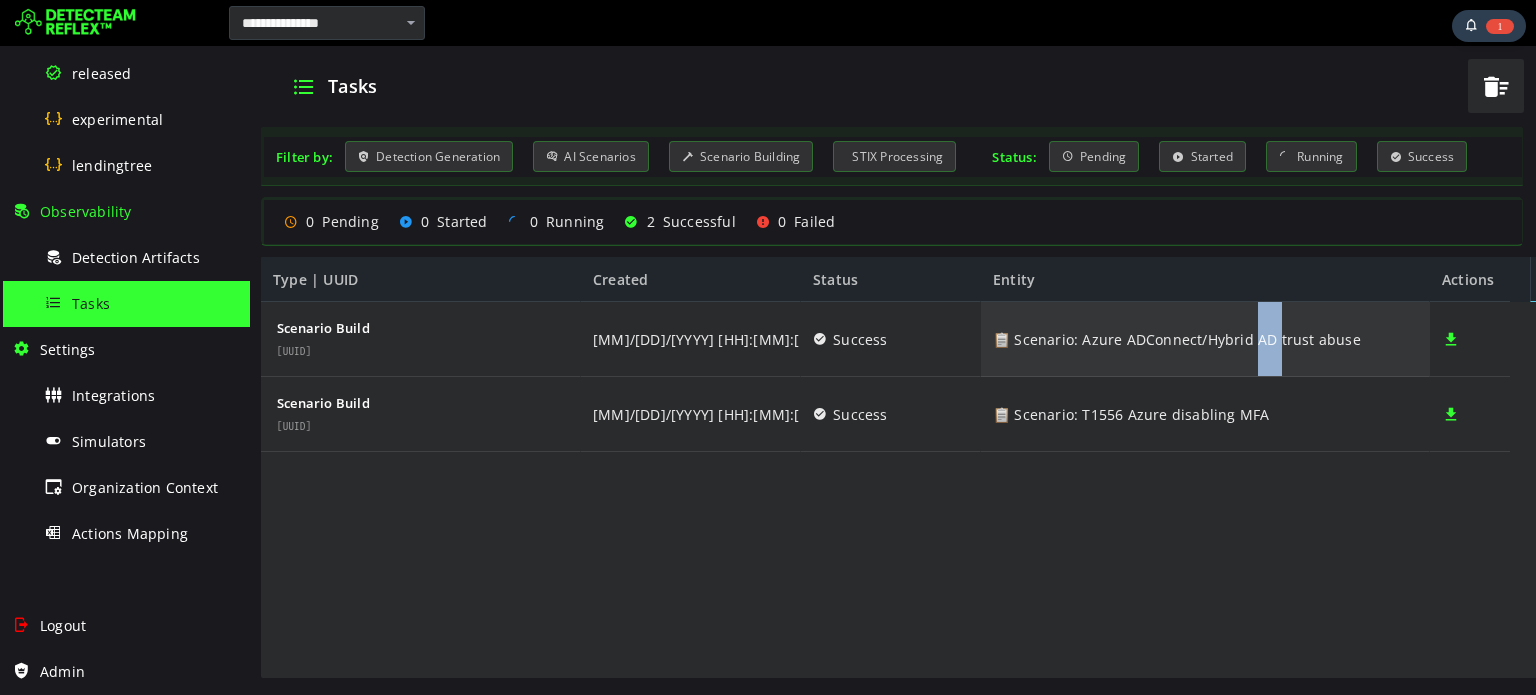 click on "📋 Scenario: Azure ADConnect/Hybrid AD trust abuse" at bounding box center [1177, 339] 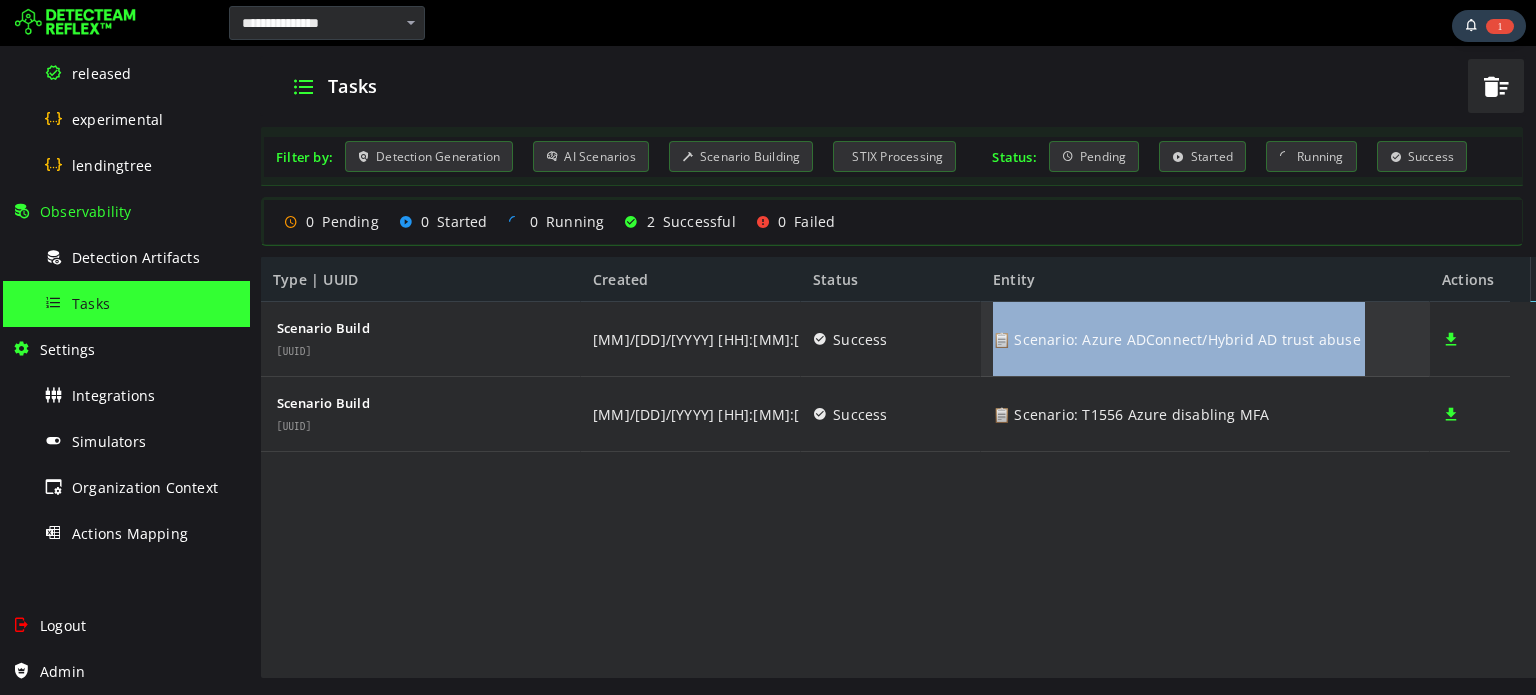 click on "📋 Scenario: Azure ADConnect/Hybrid AD trust abuse" at bounding box center [1177, 339] 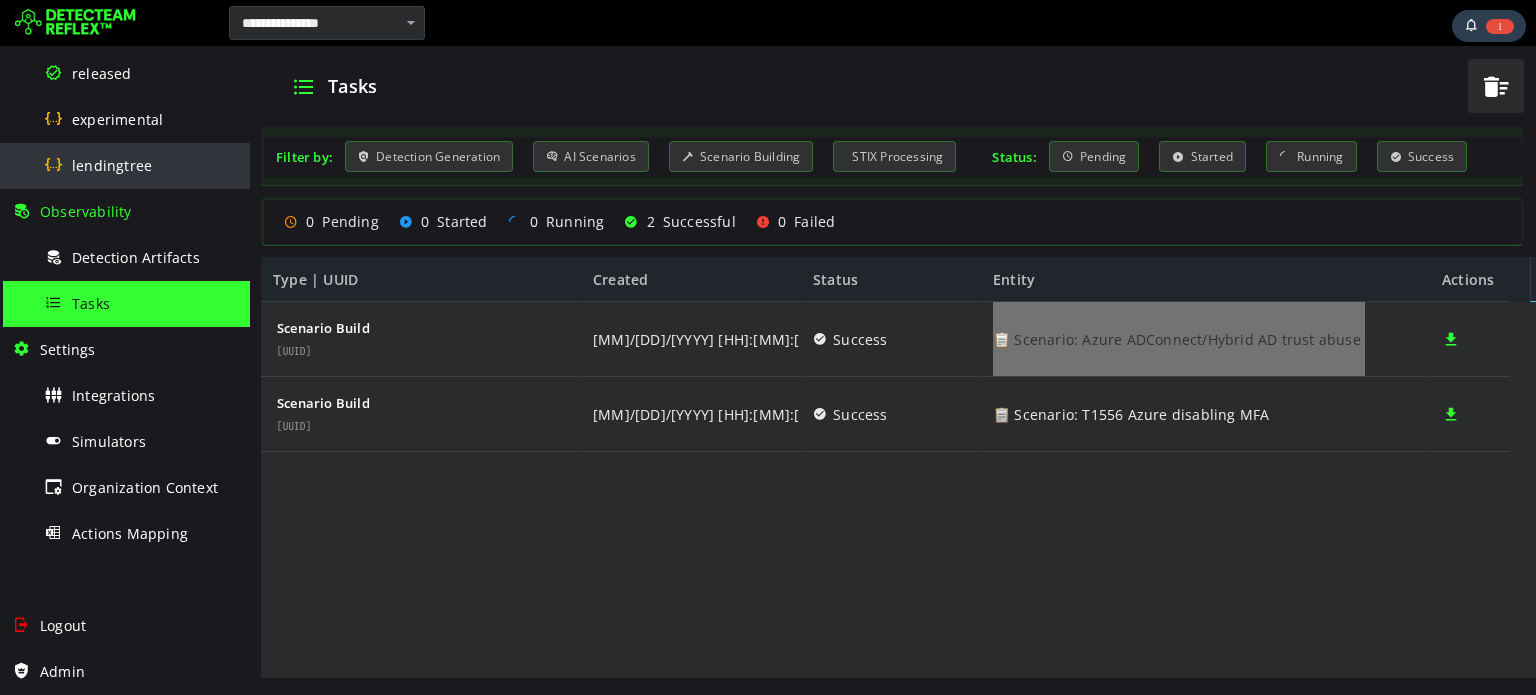 click on "lendingtree" at bounding box center (141, 165) 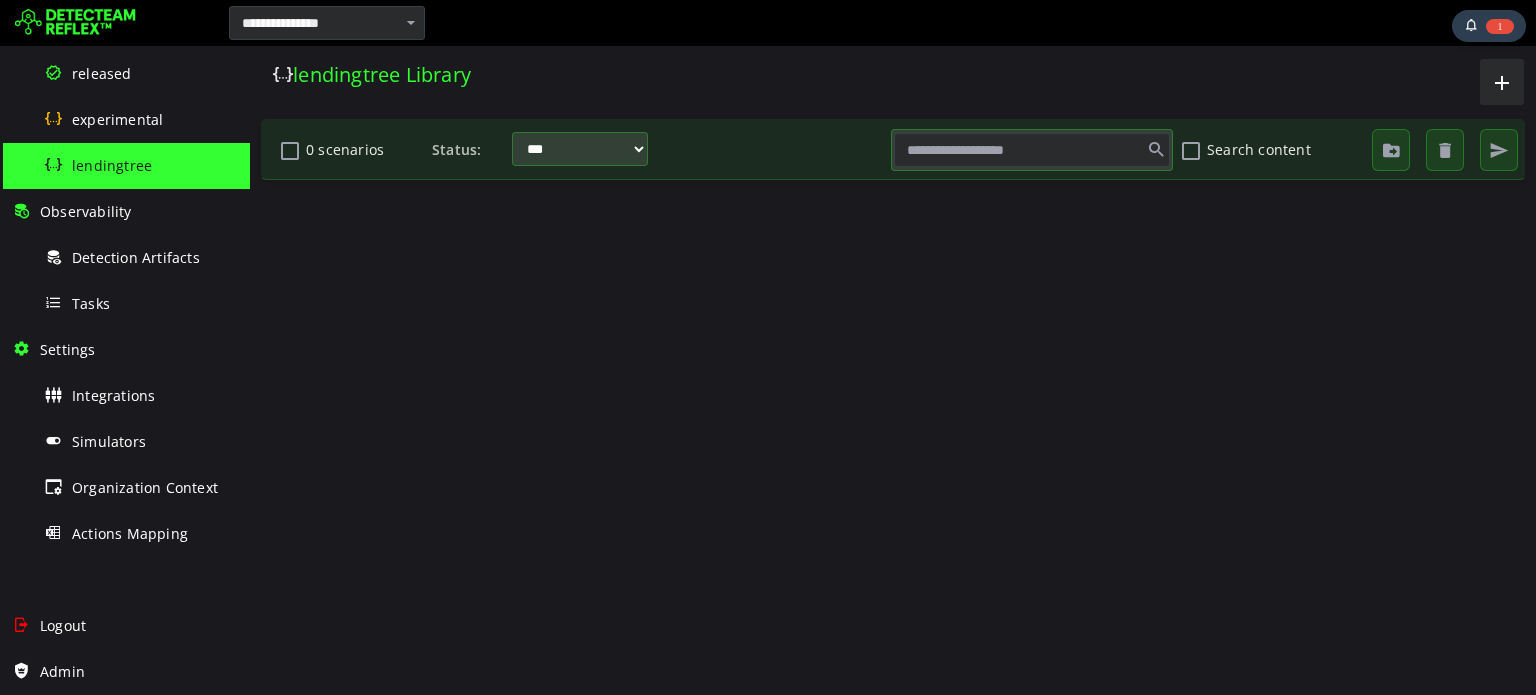 scroll, scrollTop: 0, scrollLeft: 0, axis: both 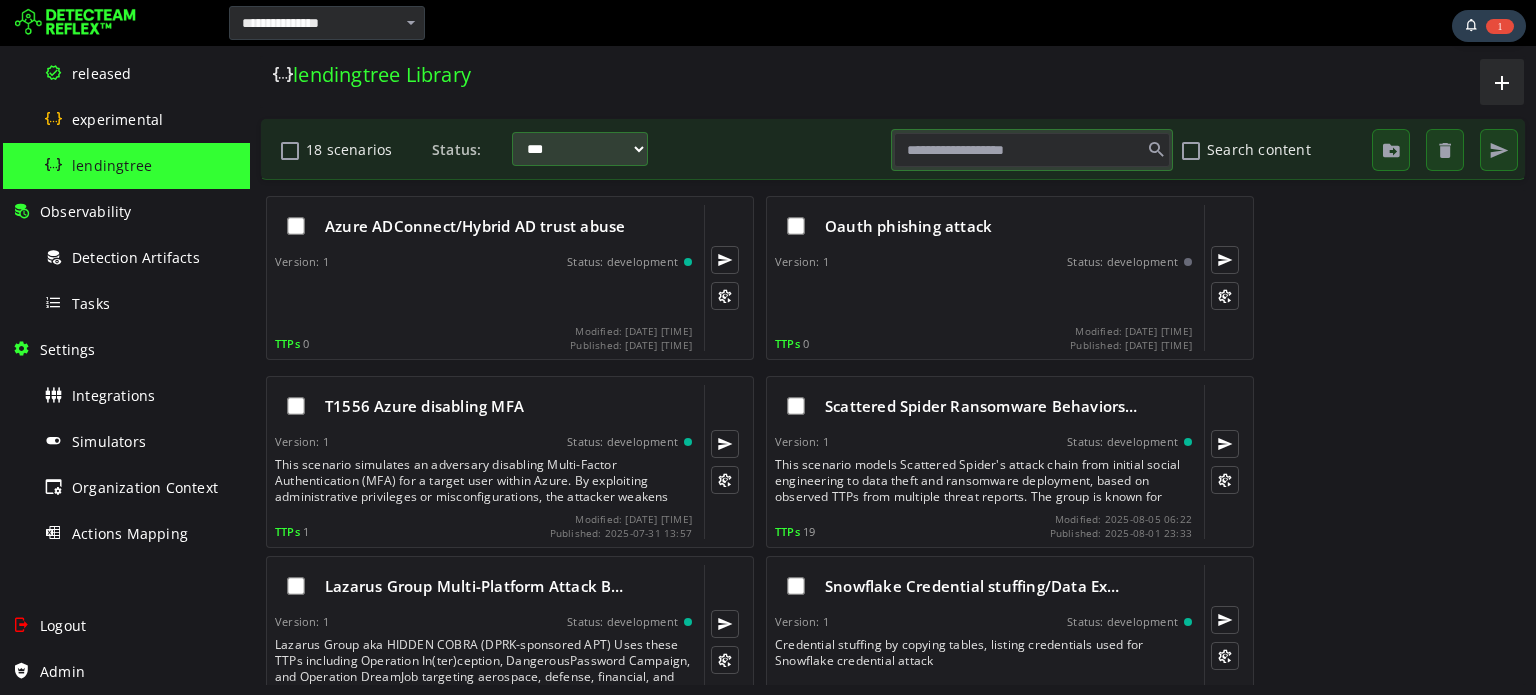 click at bounding box center [1032, 150] 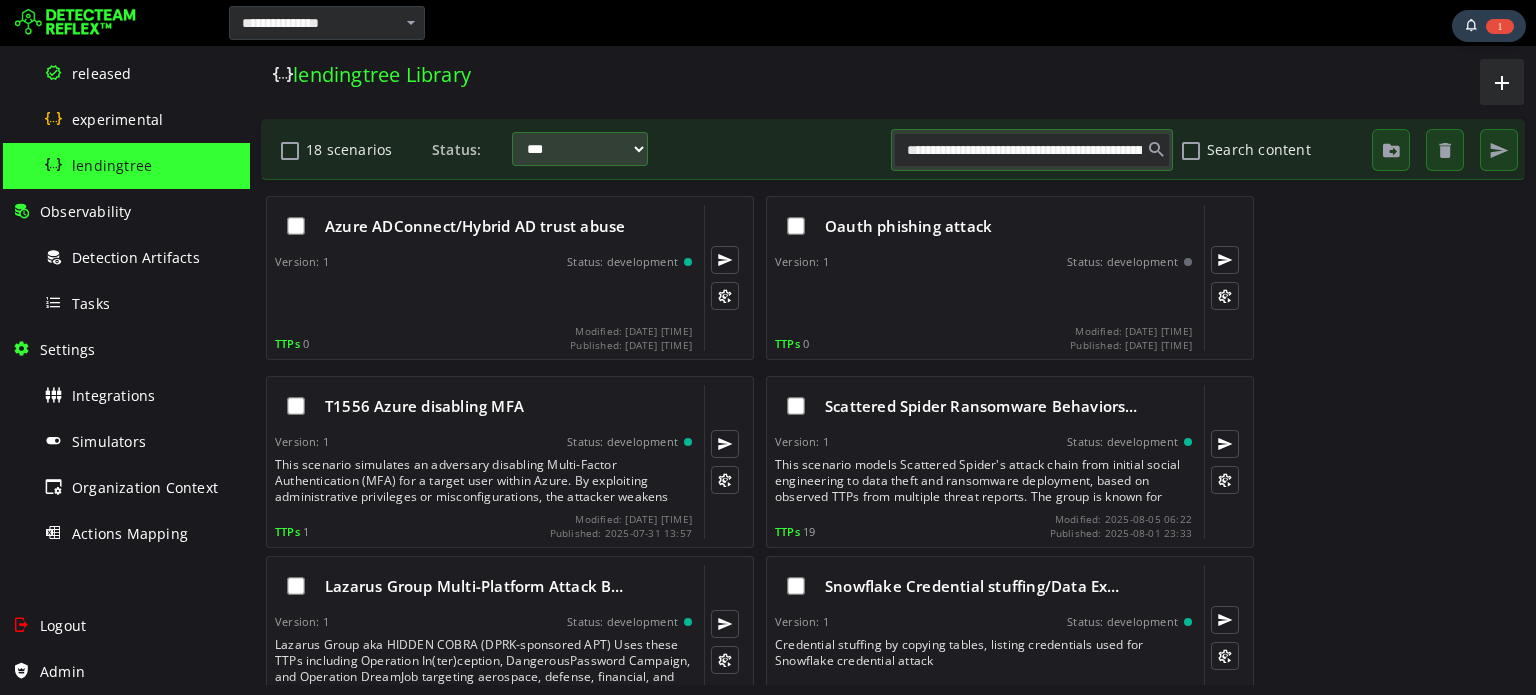 scroll, scrollTop: 0, scrollLeft: 114, axis: horizontal 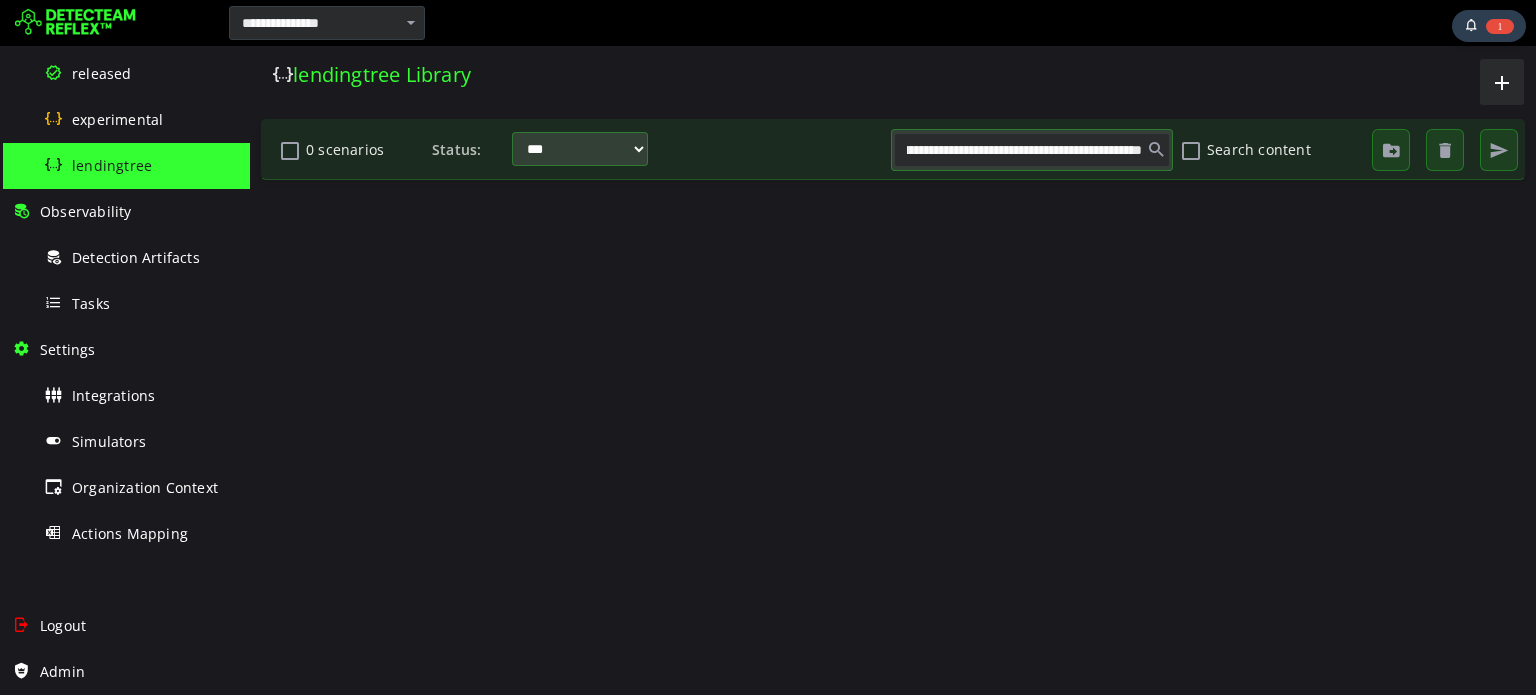 paste 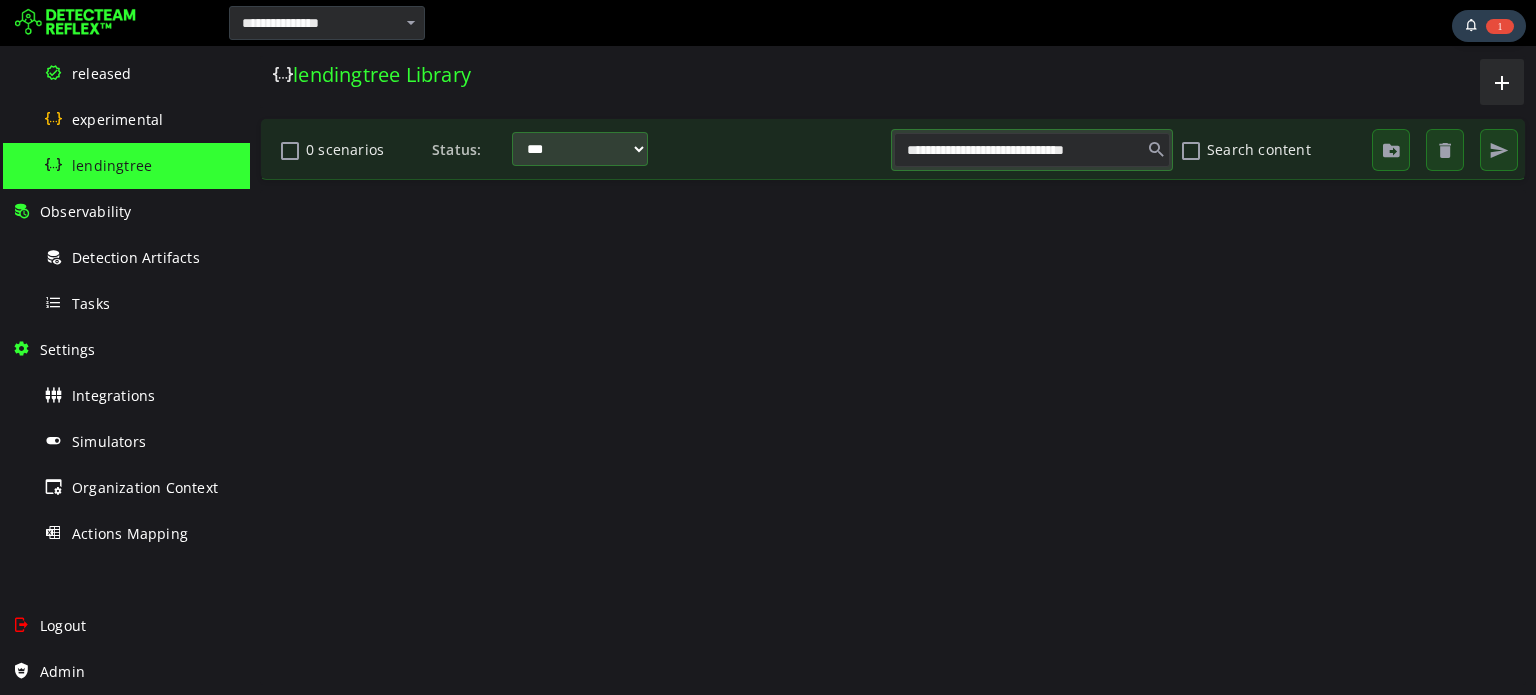 scroll, scrollTop: 0, scrollLeft: 0, axis: both 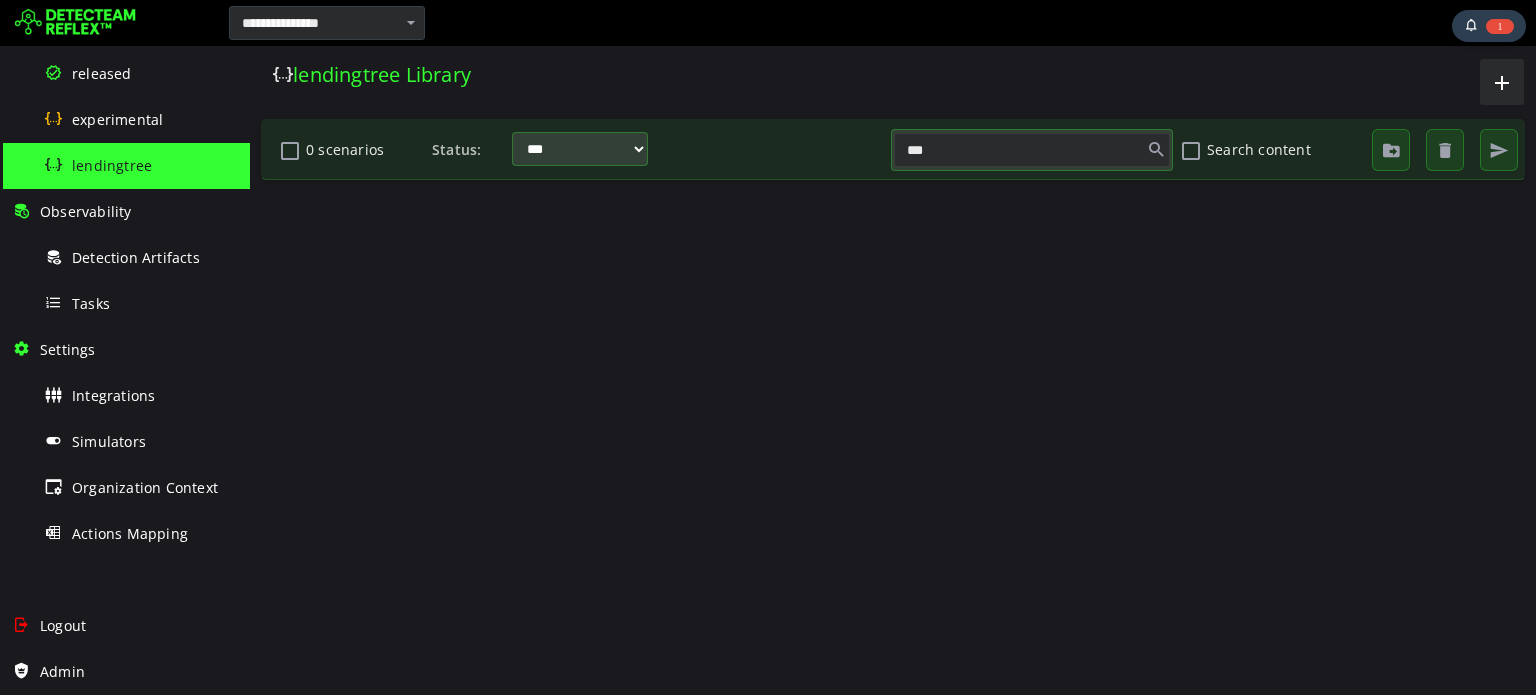 type on "**" 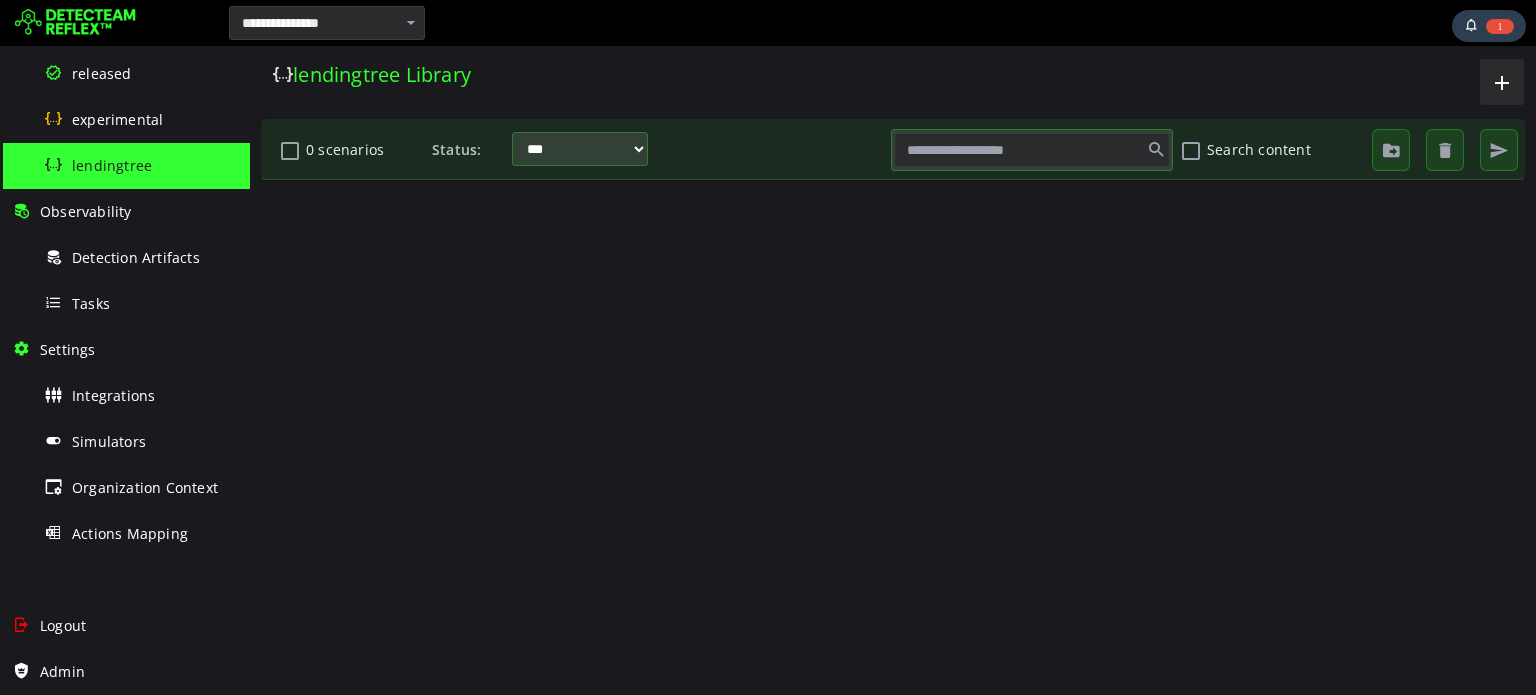 paste on "**********" 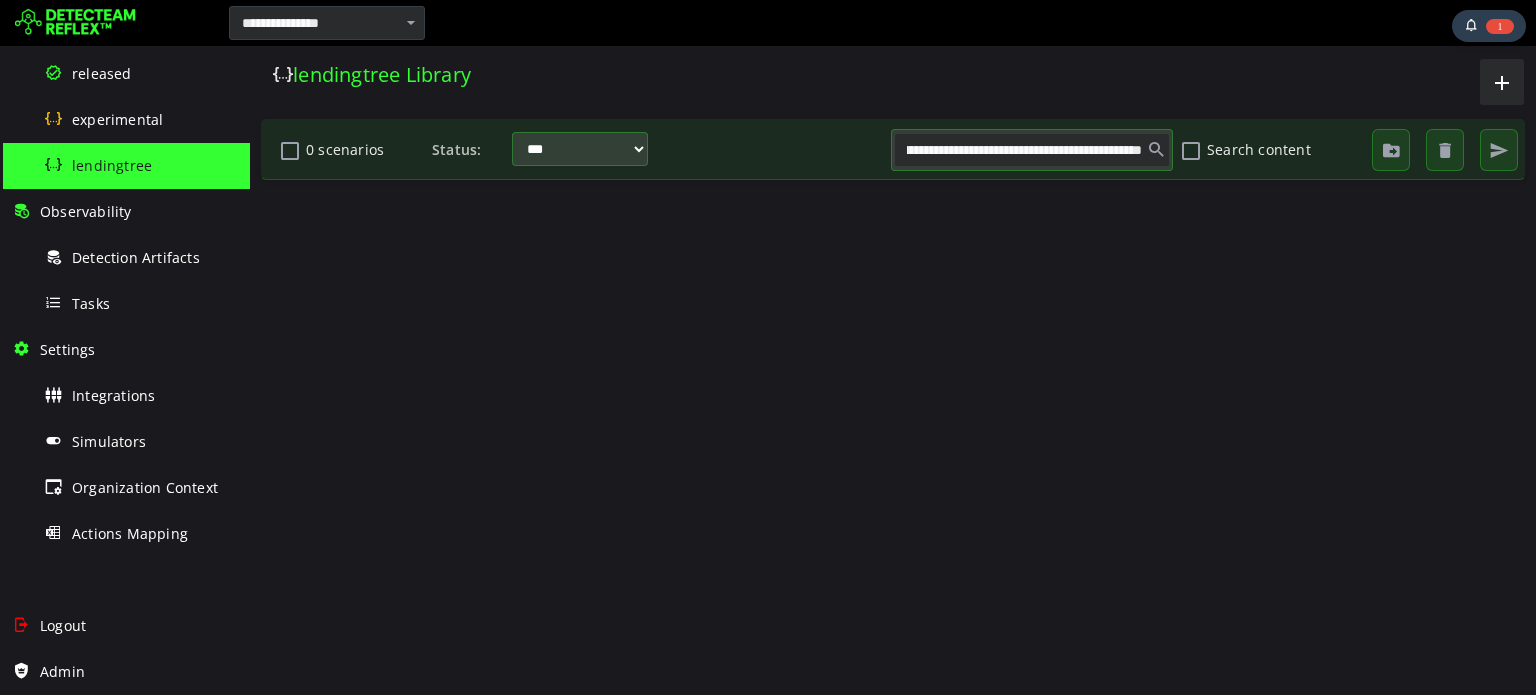 scroll, scrollTop: 0, scrollLeft: 0, axis: both 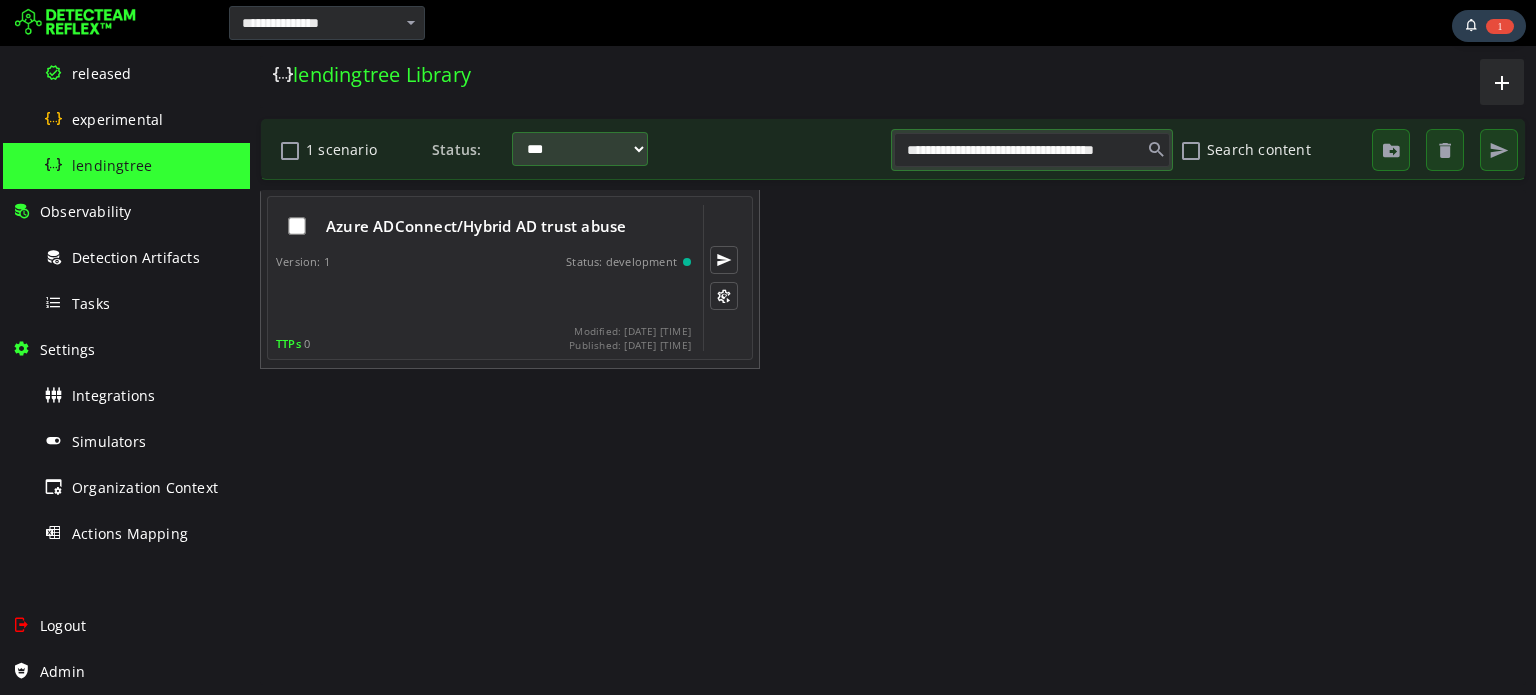 type on "**********" 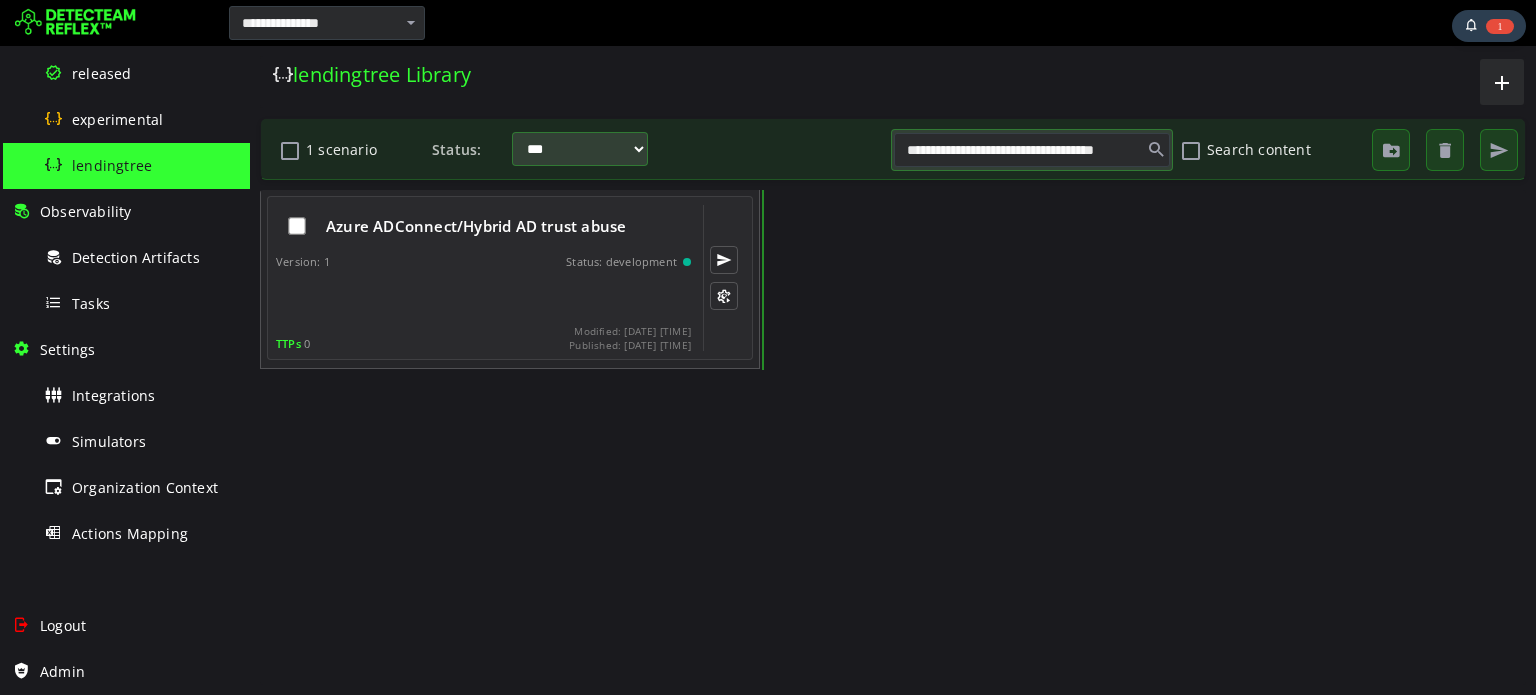 click on "Azure ADConnect/Hybrid AD trust abuse
Version: 1
Status: development
TTPs
0
Modified: 2025-08-07 13:11
Published: 2025-08-07 13:10" at bounding box center [483, 278] 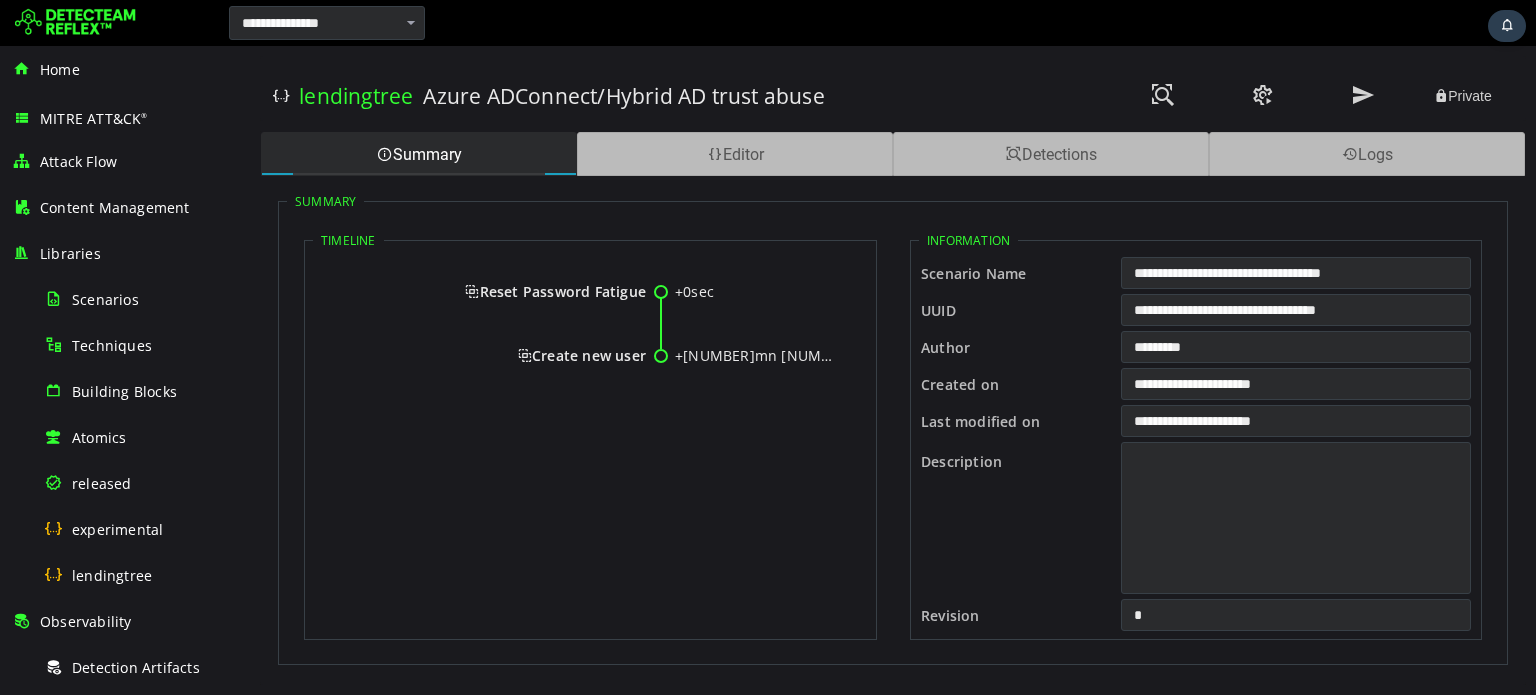 scroll, scrollTop: 0, scrollLeft: 0, axis: both 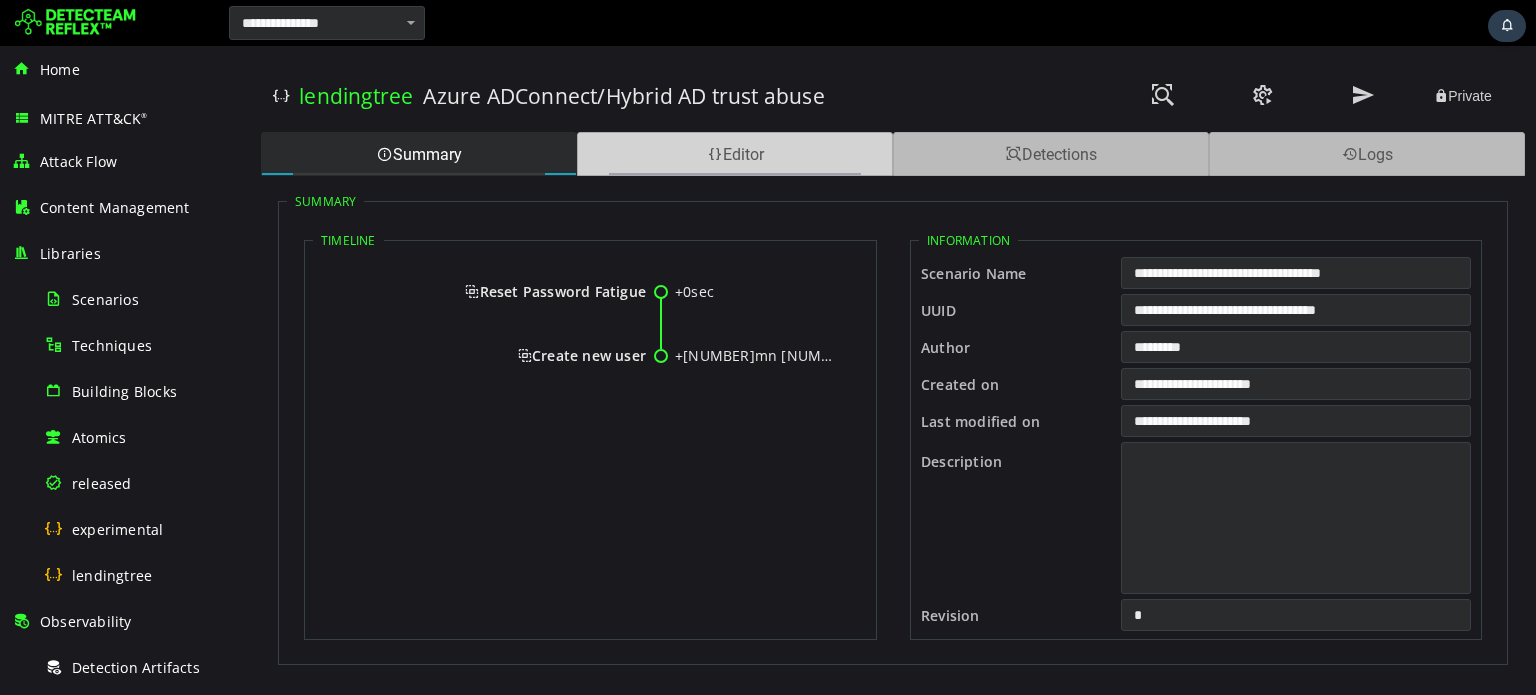 click on "Editor" at bounding box center [735, 154] 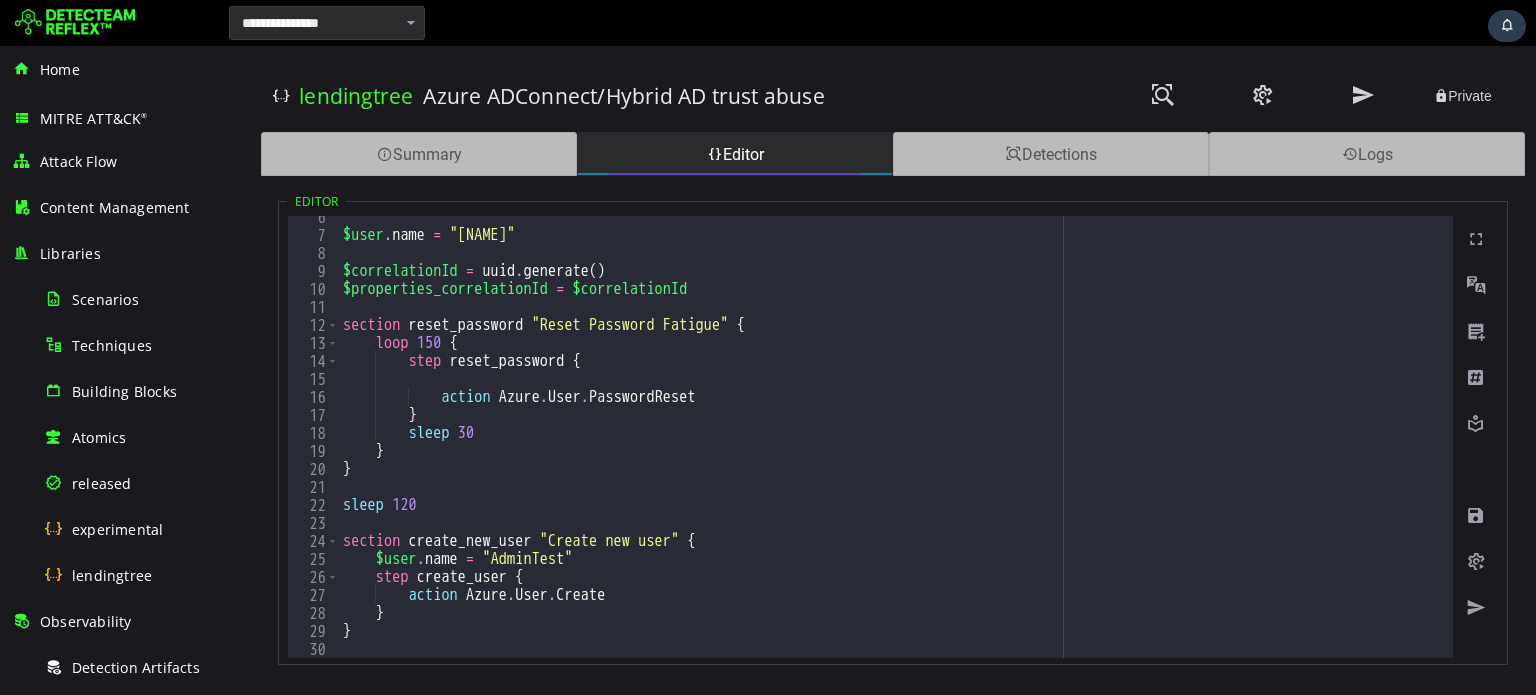 scroll, scrollTop: 97, scrollLeft: 0, axis: vertical 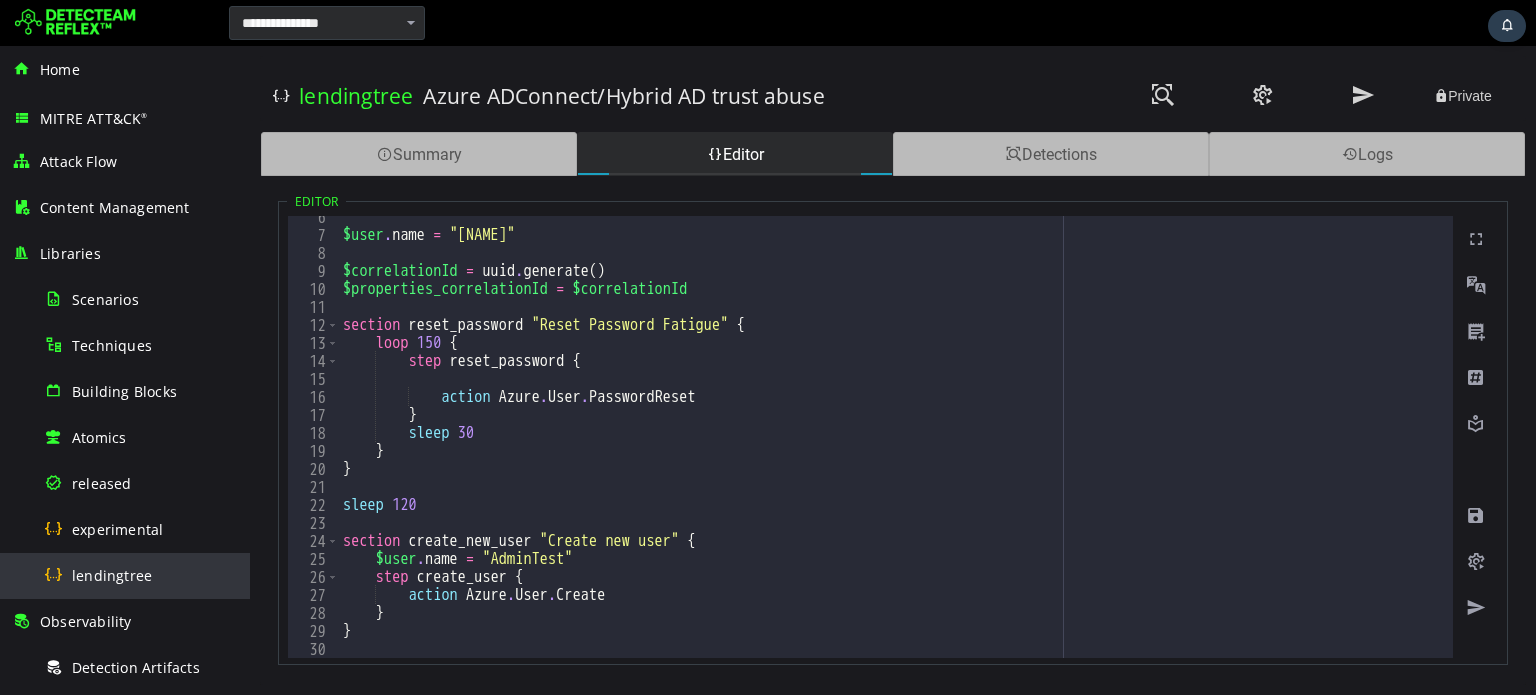 click on "lendingtree" at bounding box center (141, 575) 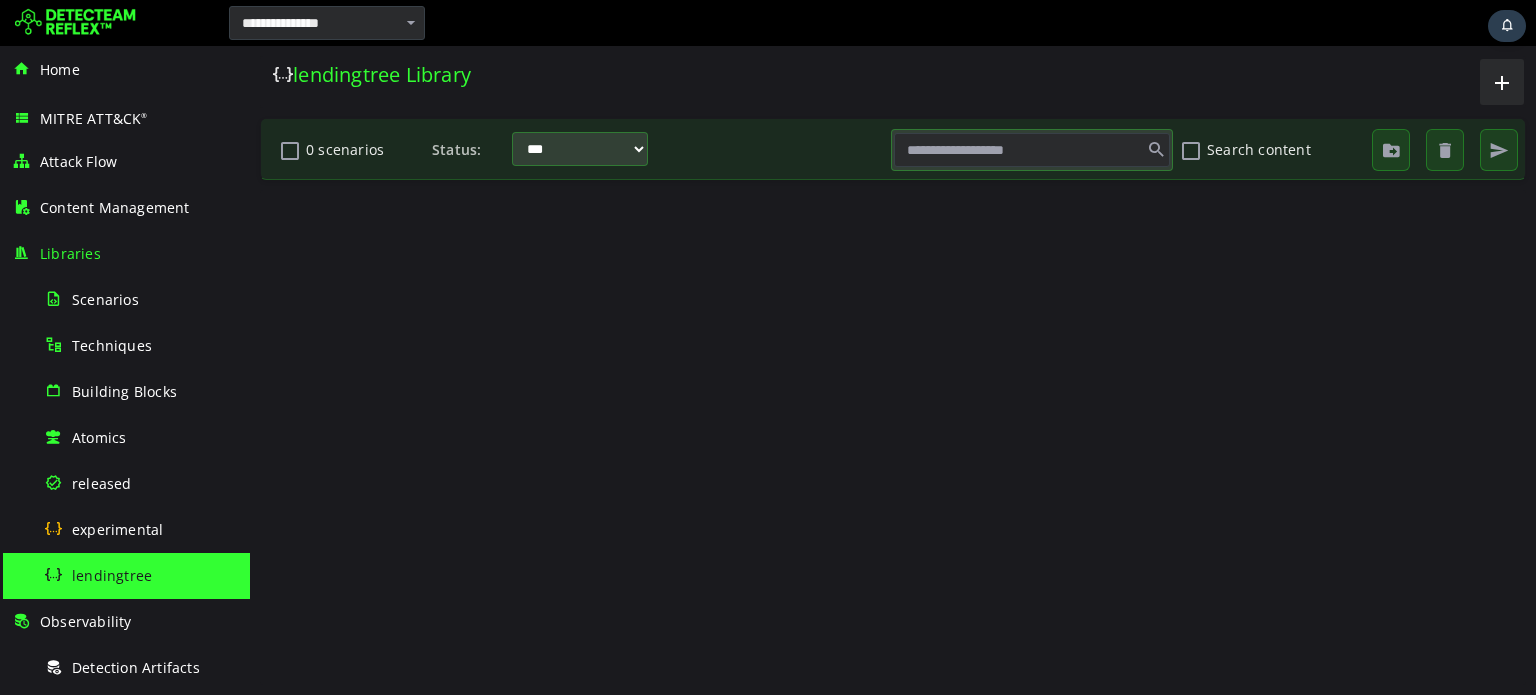 scroll, scrollTop: 0, scrollLeft: 0, axis: both 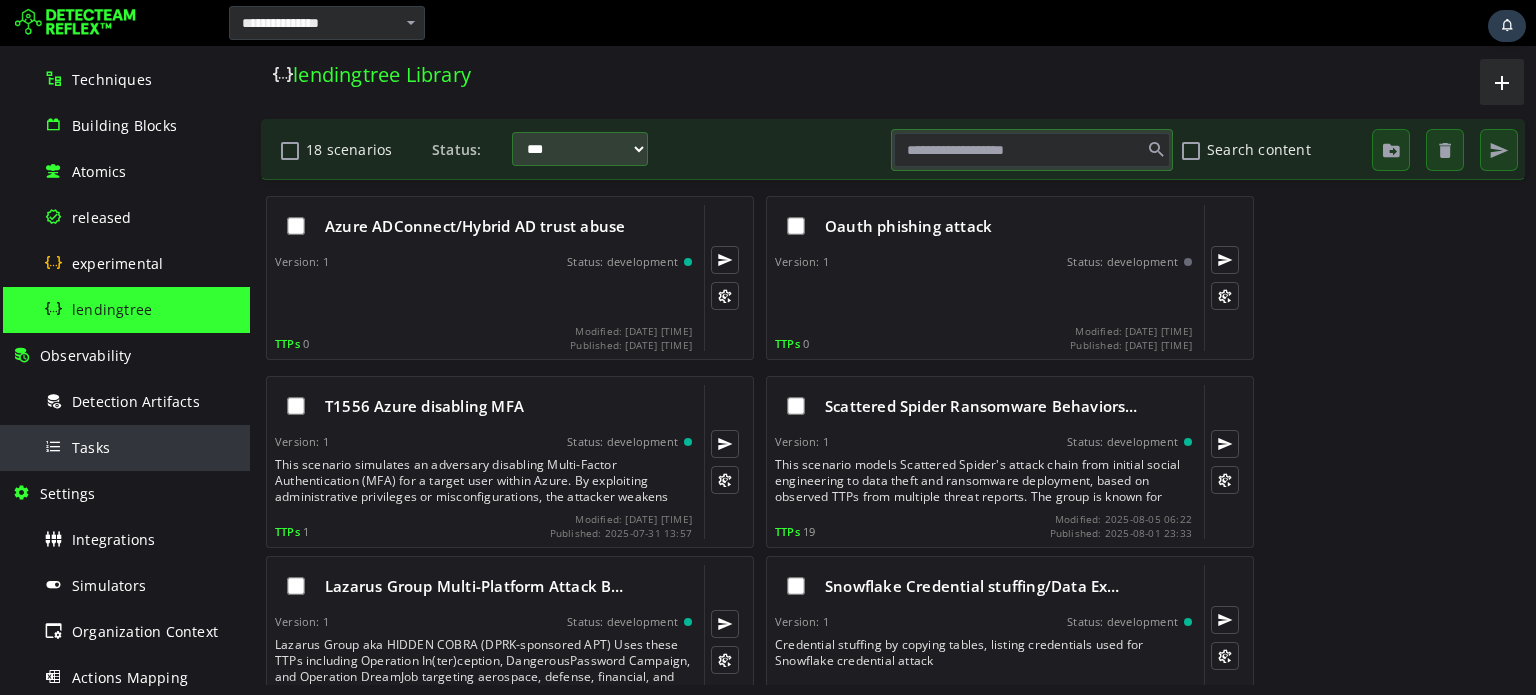 click on "Tasks" at bounding box center (141, 447) 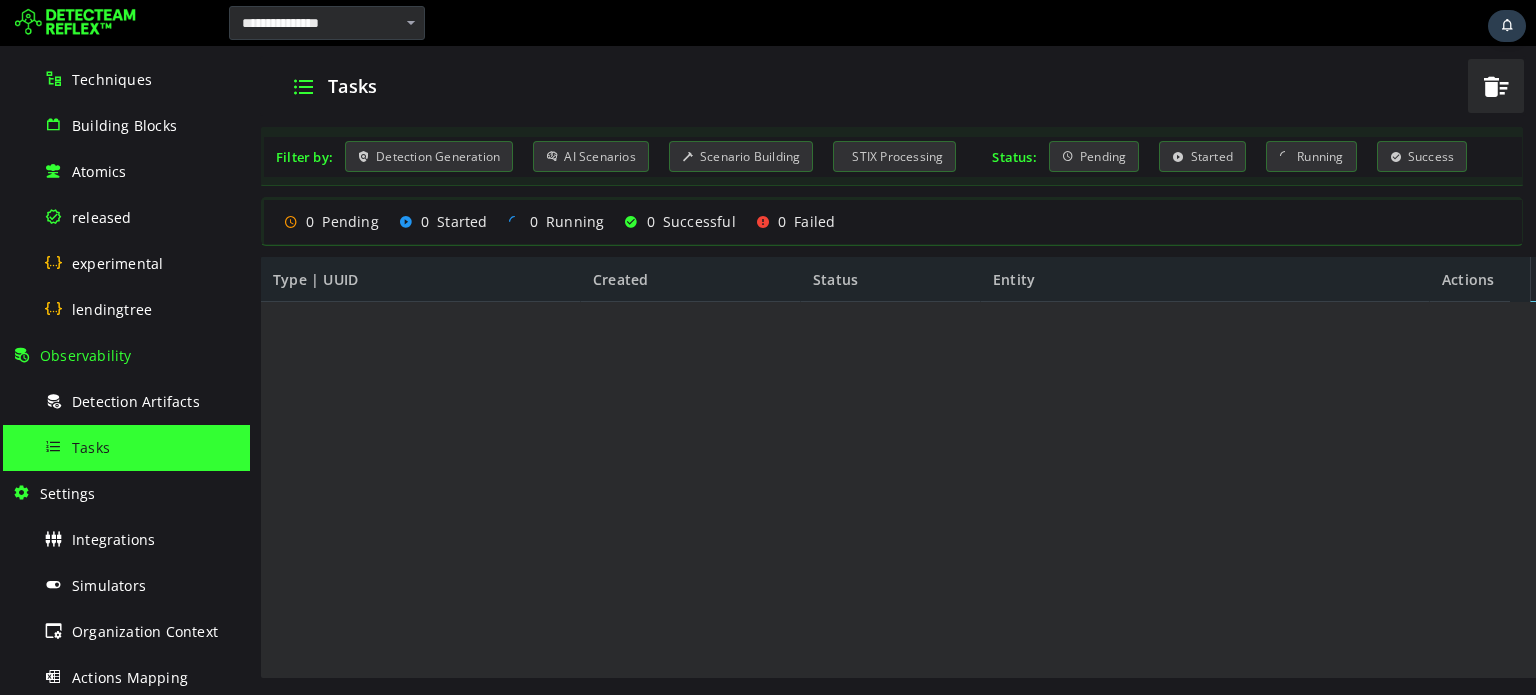 scroll, scrollTop: 0, scrollLeft: 0, axis: both 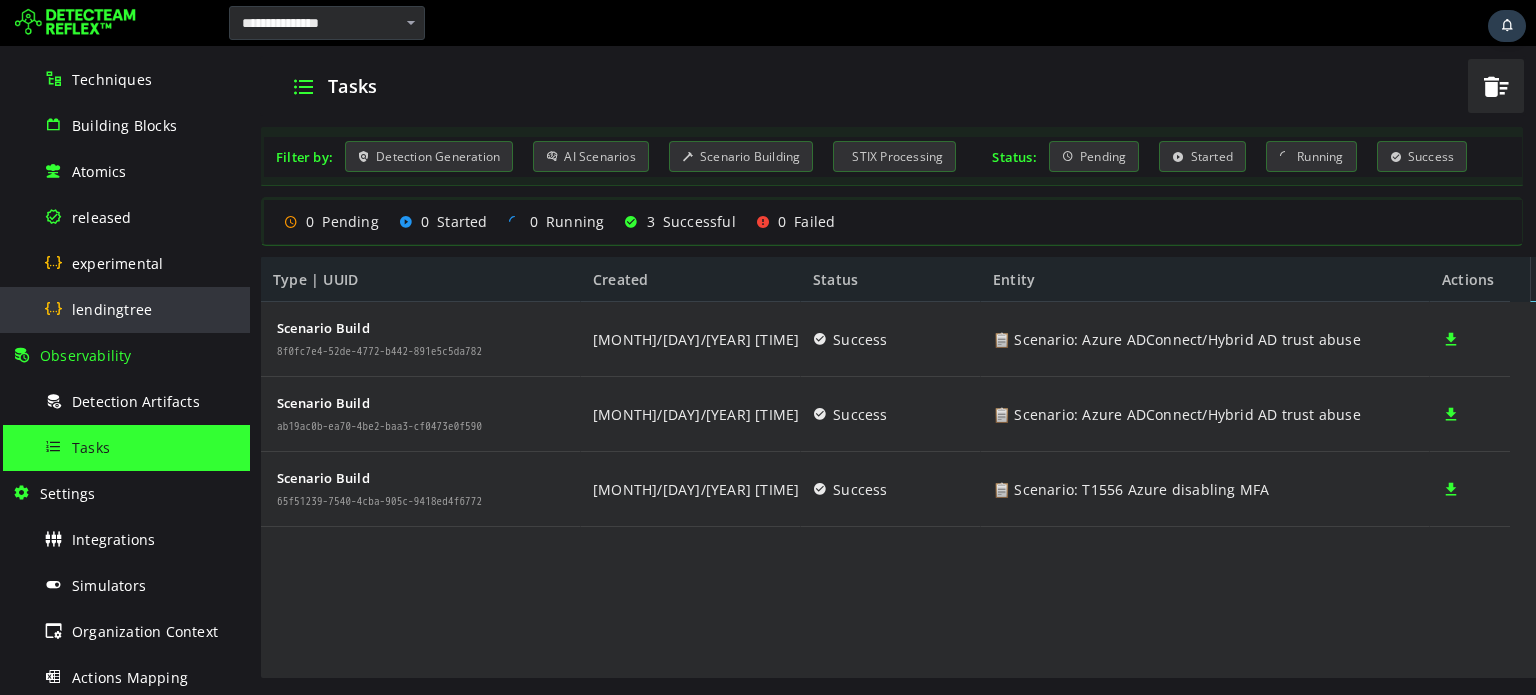 click on "lendingtree" at bounding box center [141, 309] 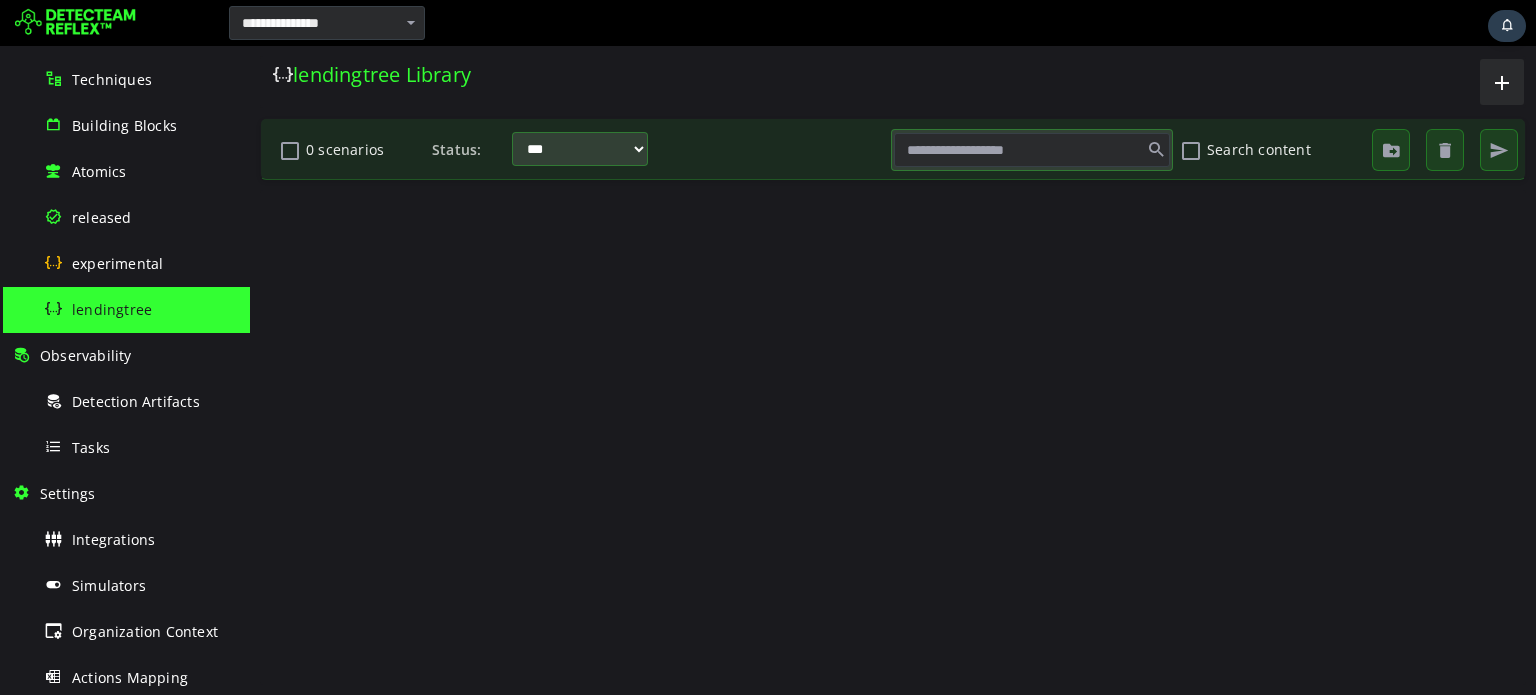 scroll, scrollTop: 0, scrollLeft: 0, axis: both 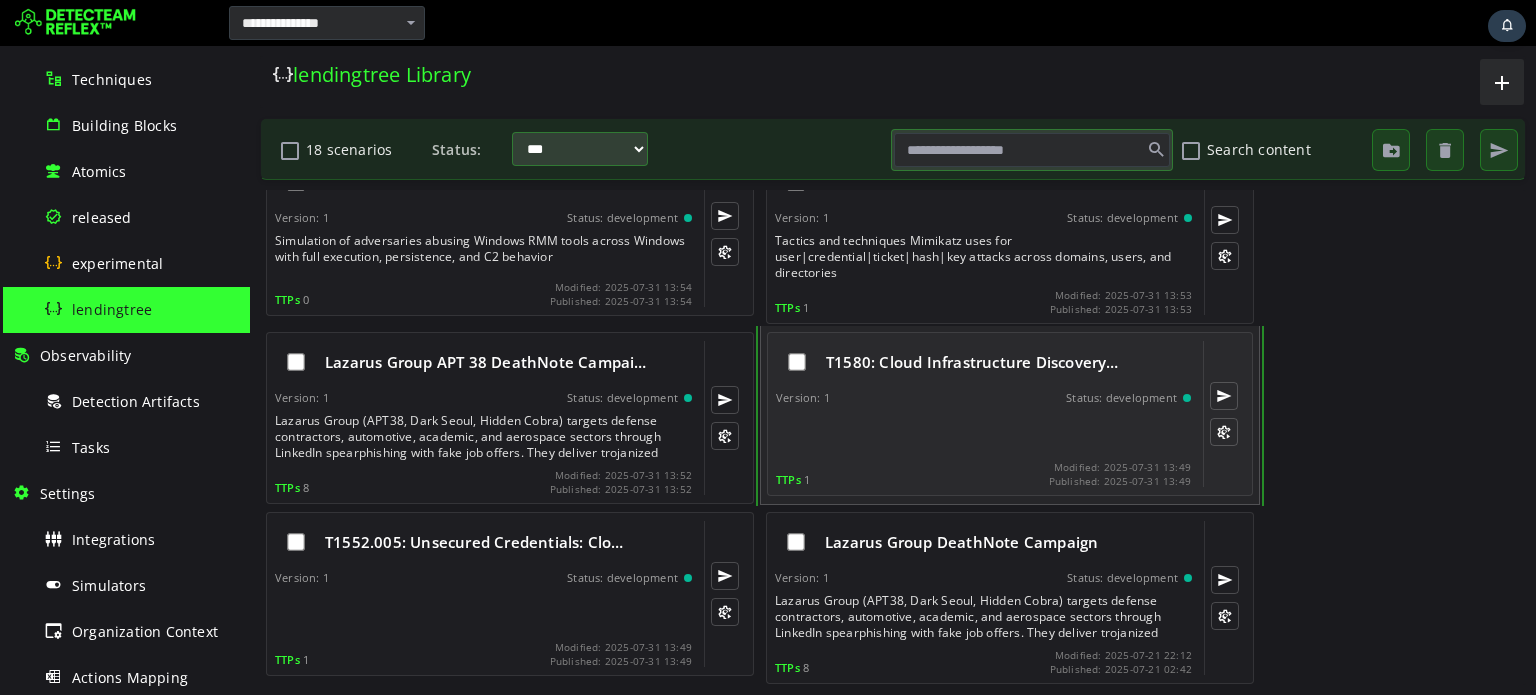 click on "T1580: Cloud Infrastructure Discovery…
Version: 1
Status: development
TTPs
1
Modified: 2025-07-31 13:49
Published: 2025-07-31 13:49" at bounding box center (983, 414) 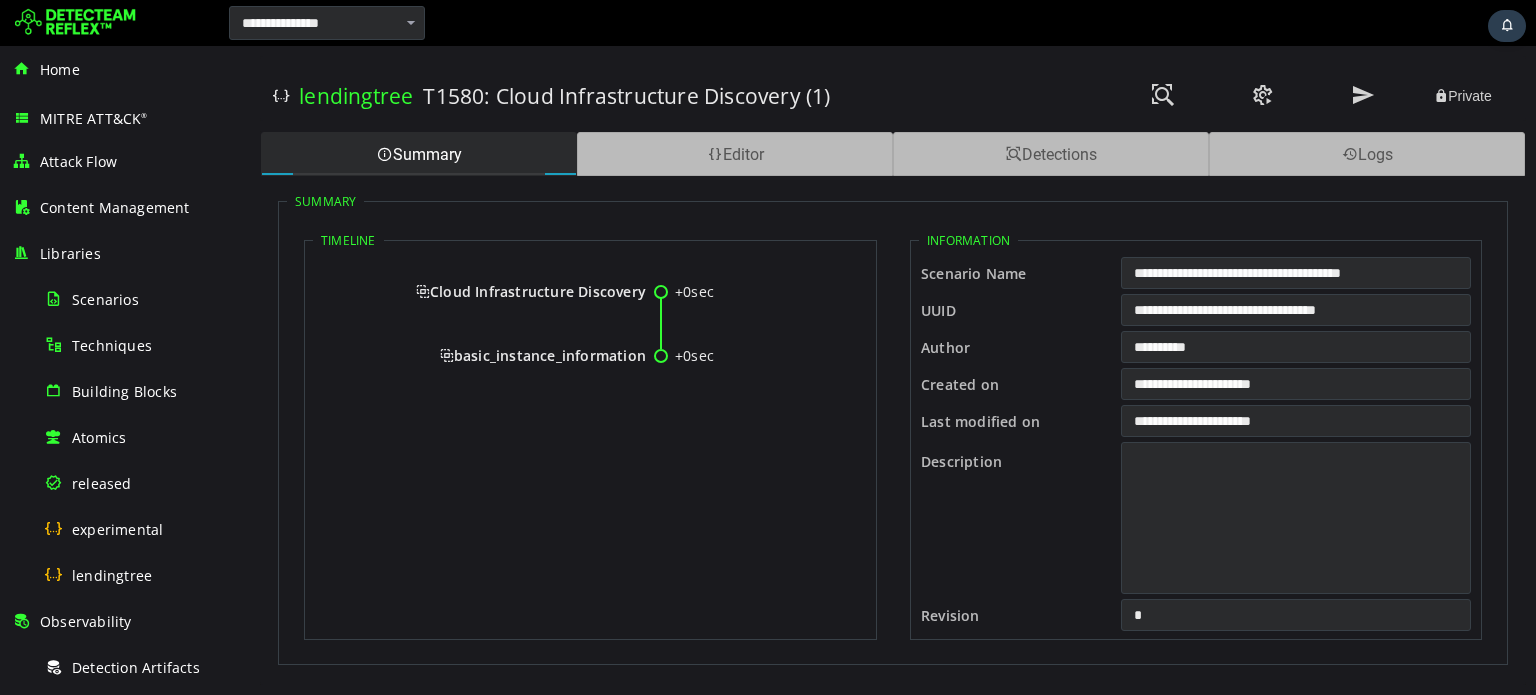 scroll, scrollTop: 0, scrollLeft: 0, axis: both 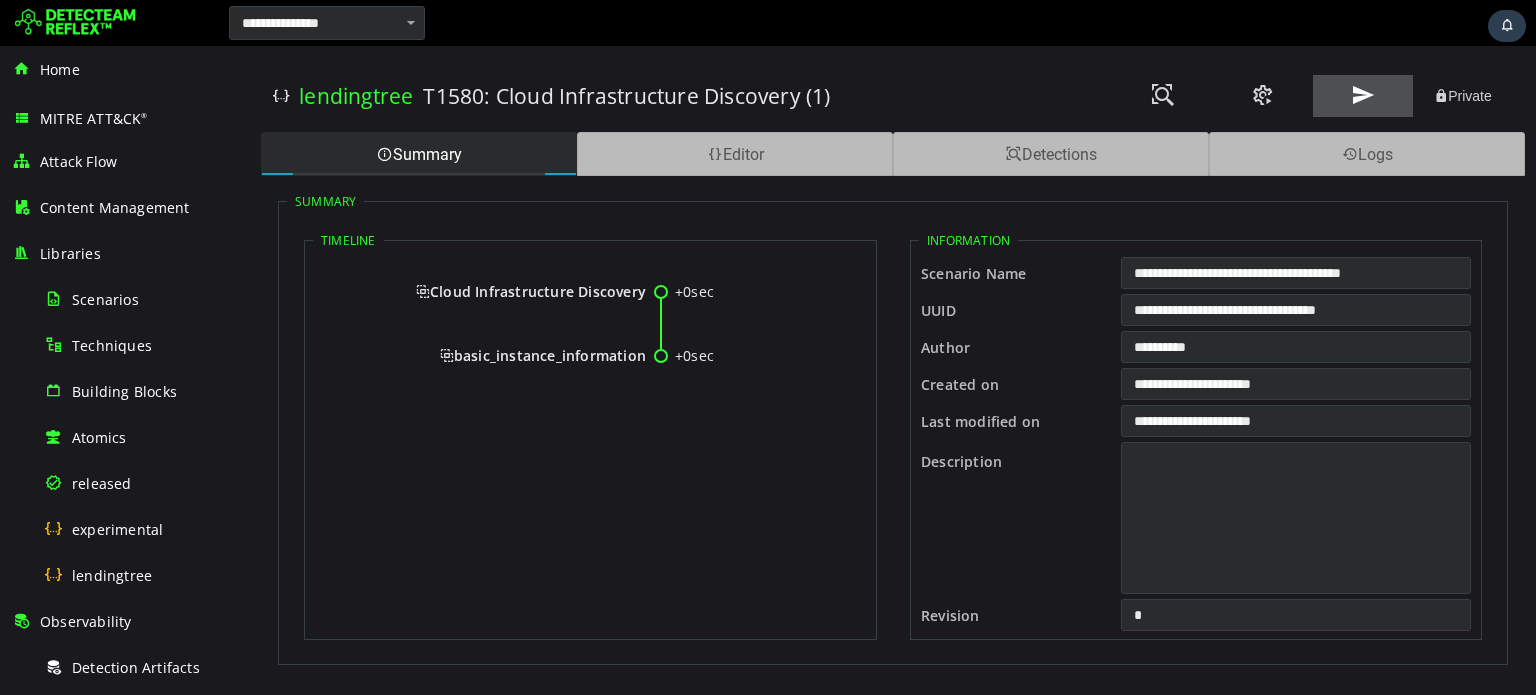 click at bounding box center (1363, 96) 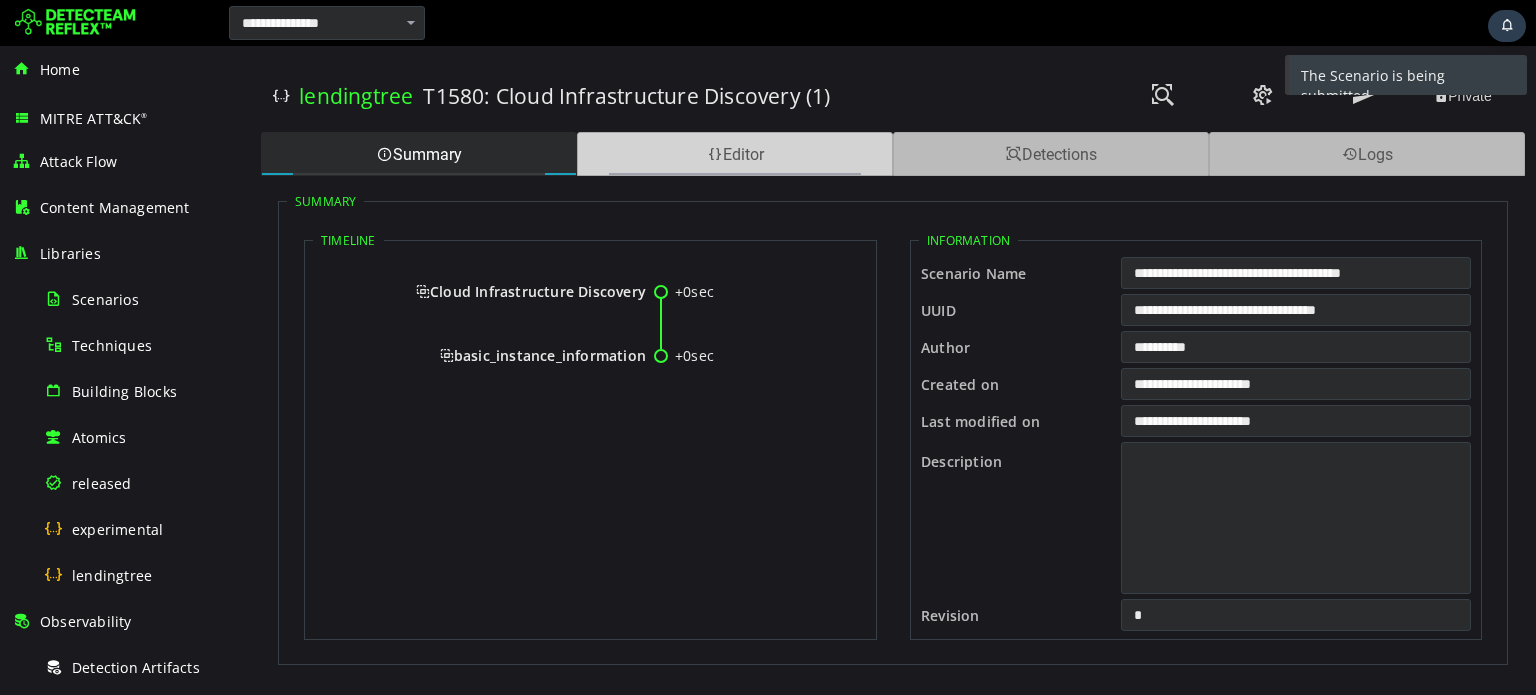 click on "Editor" at bounding box center (735, 154) 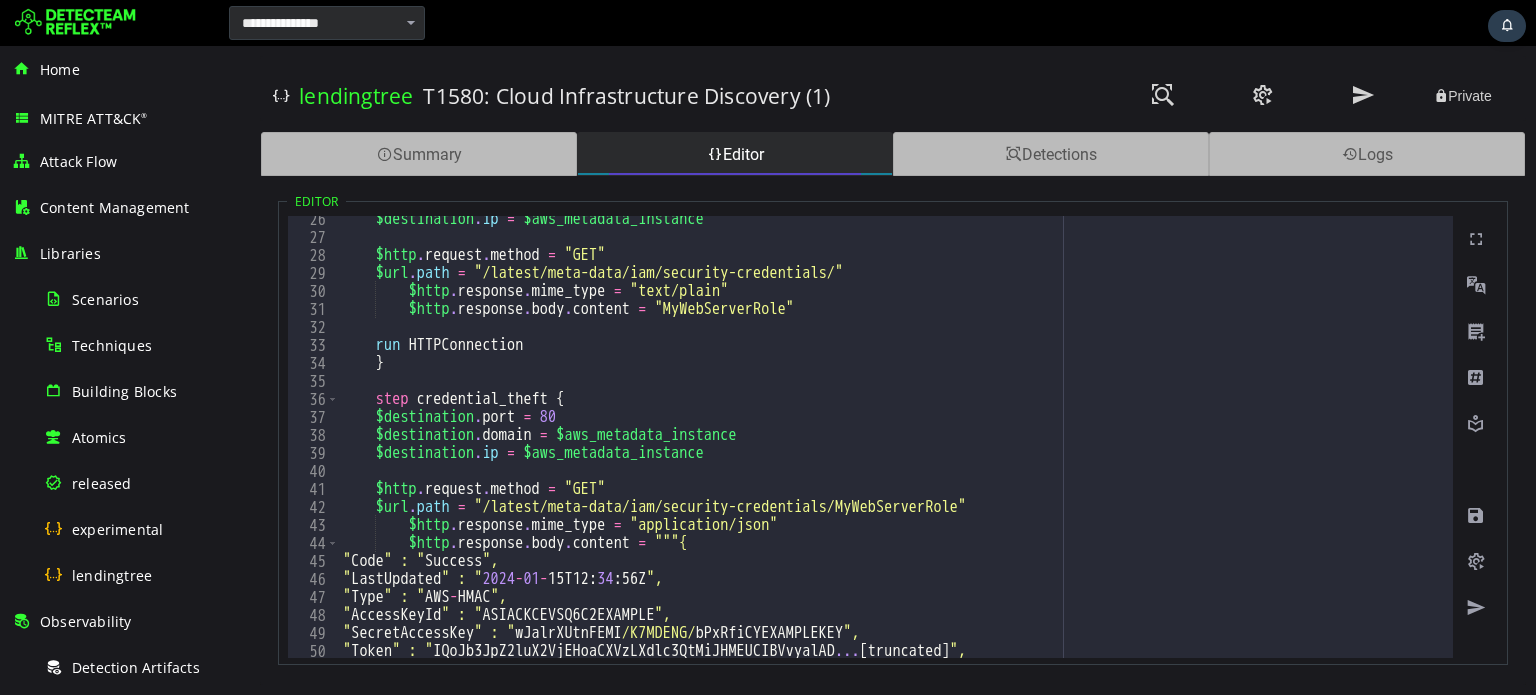 scroll, scrollTop: 0, scrollLeft: 0, axis: both 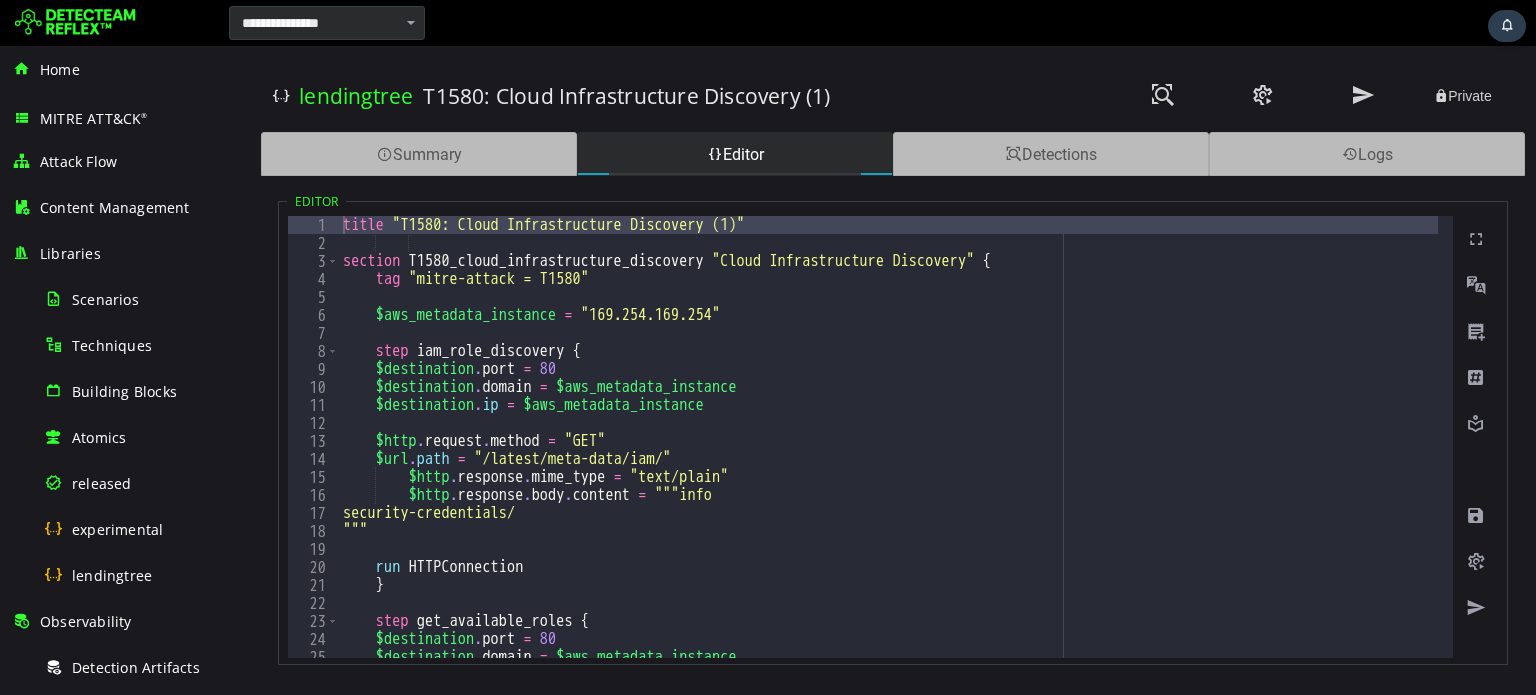type on "**********" 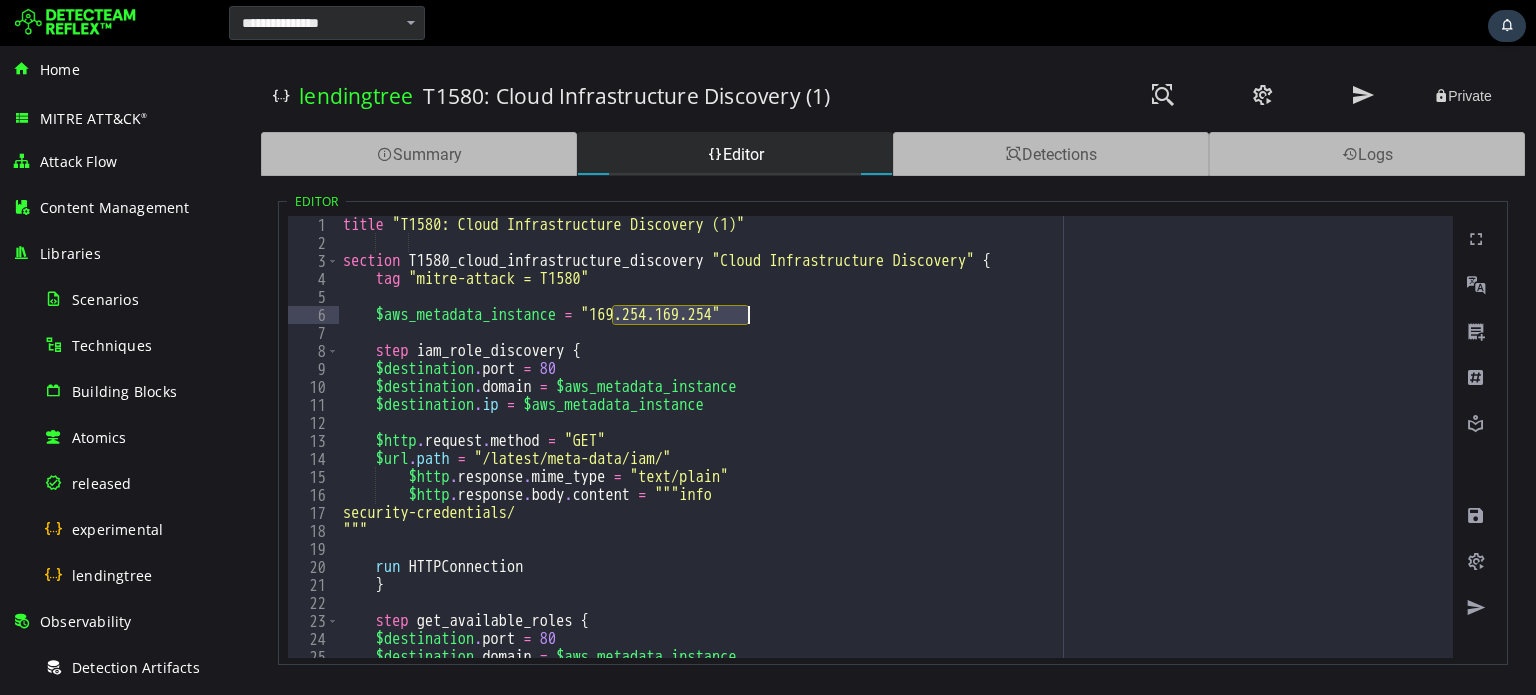 drag, startPoint x: 608, startPoint y: 316, endPoint x: 744, endPoint y: 312, distance: 136.0588 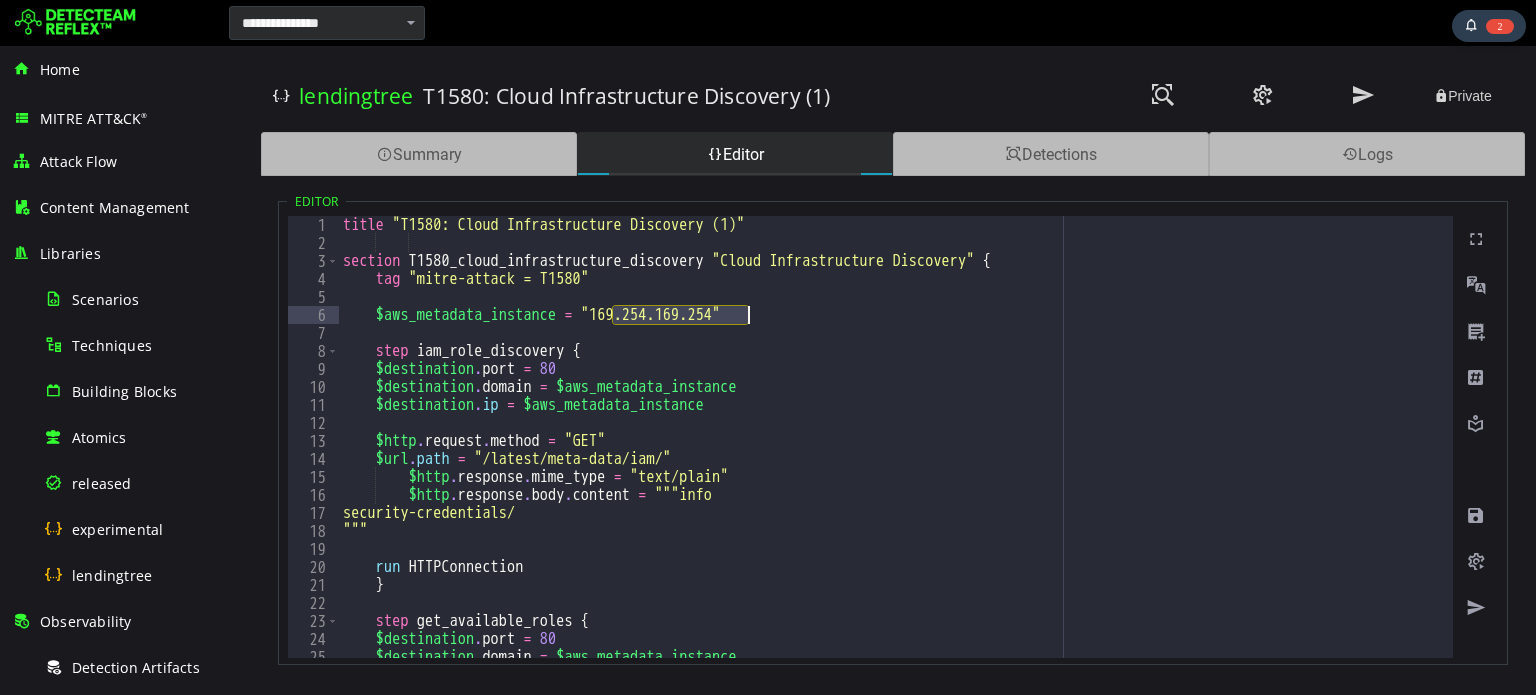 click on "T1580: Cloud Infrastructure Discovery (1)" at bounding box center (626, 96) 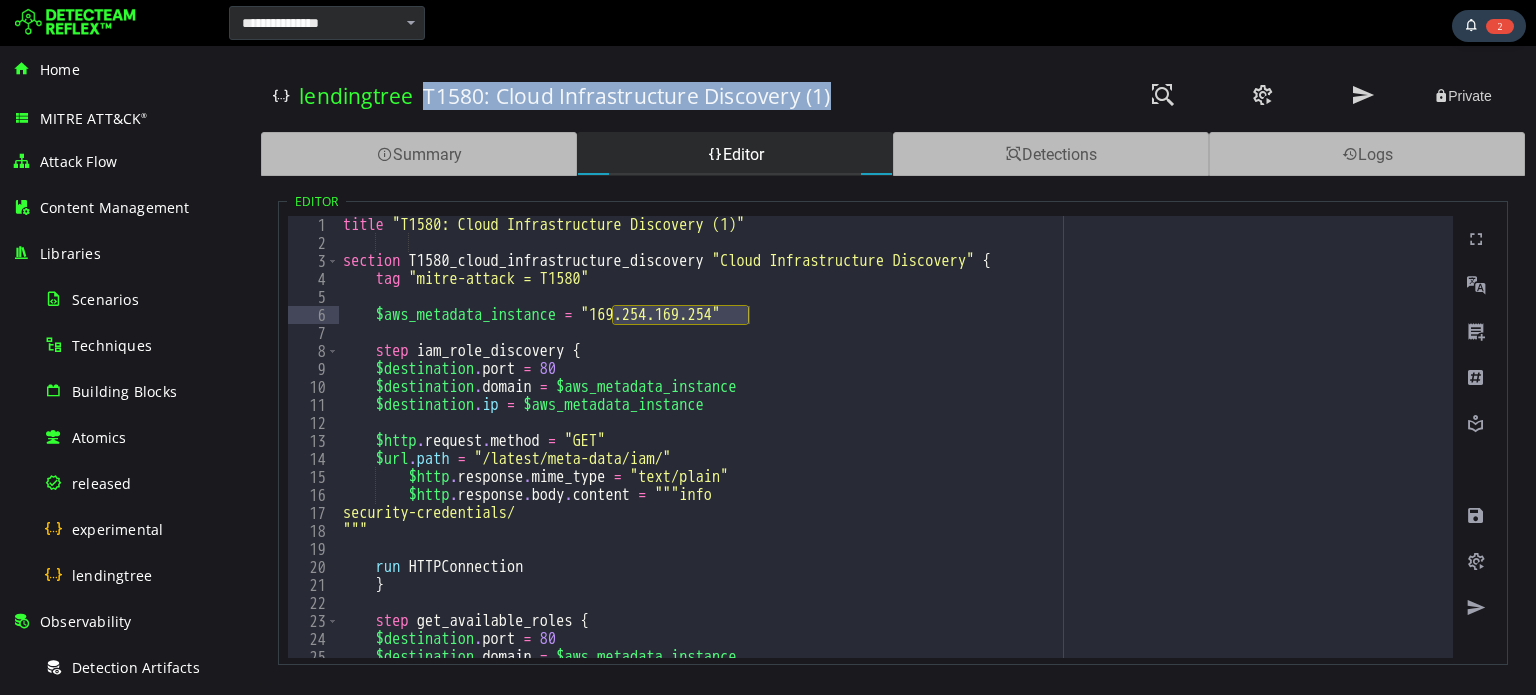 drag, startPoint x: 905, startPoint y: 92, endPoint x: 424, endPoint y: 98, distance: 481.0374 